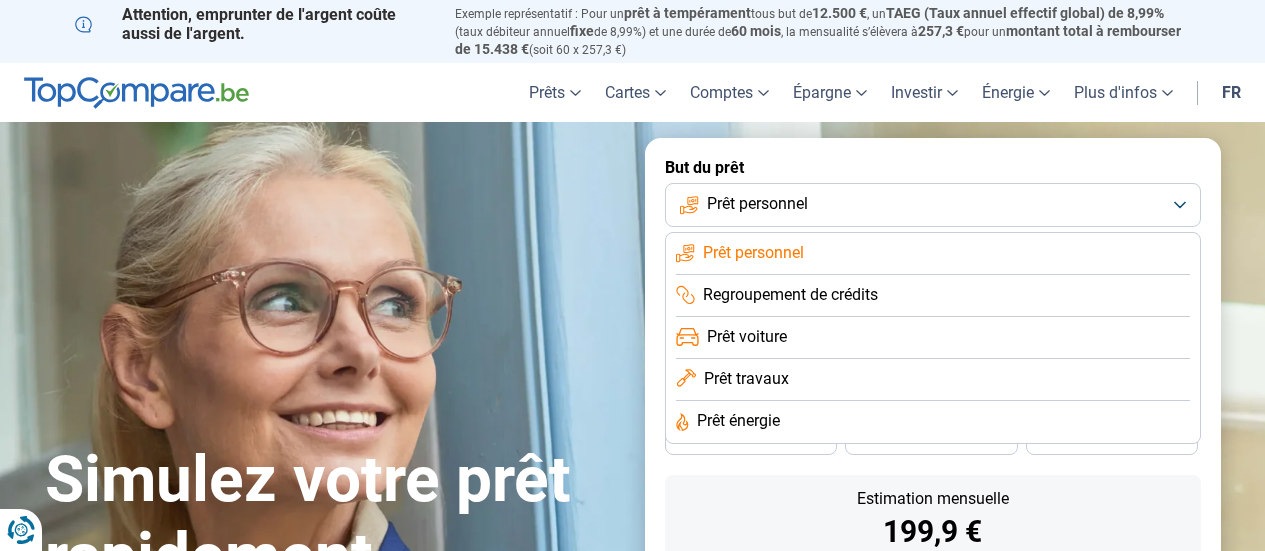scroll, scrollTop: 0, scrollLeft: 0, axis: both 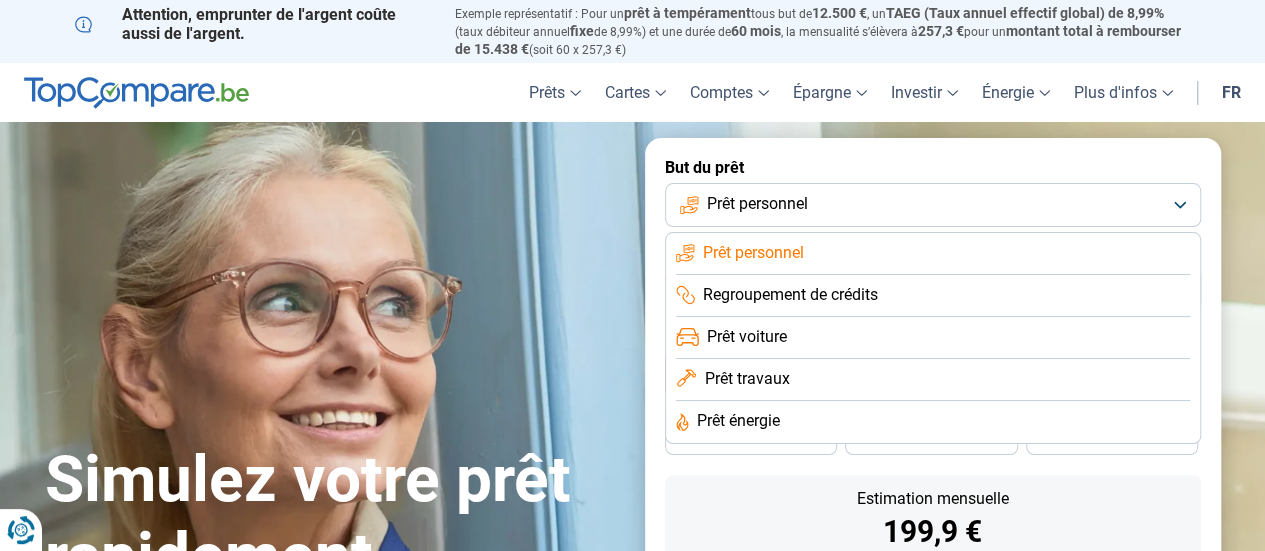 click on "Regroupement de crédits" at bounding box center (790, 295) 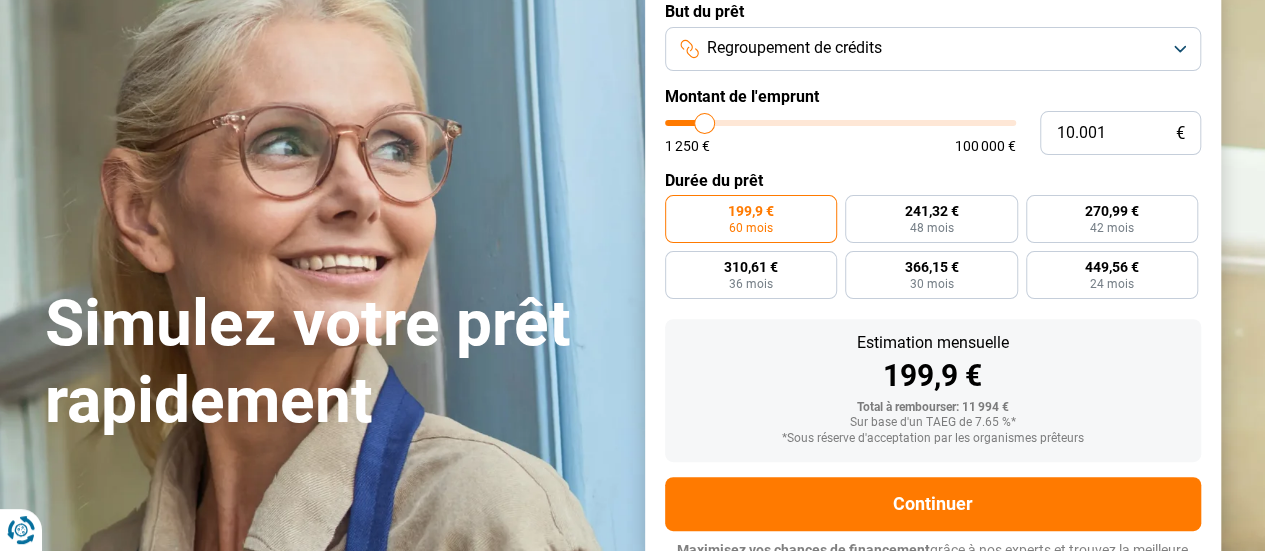 scroll, scrollTop: 187, scrollLeft: 0, axis: vertical 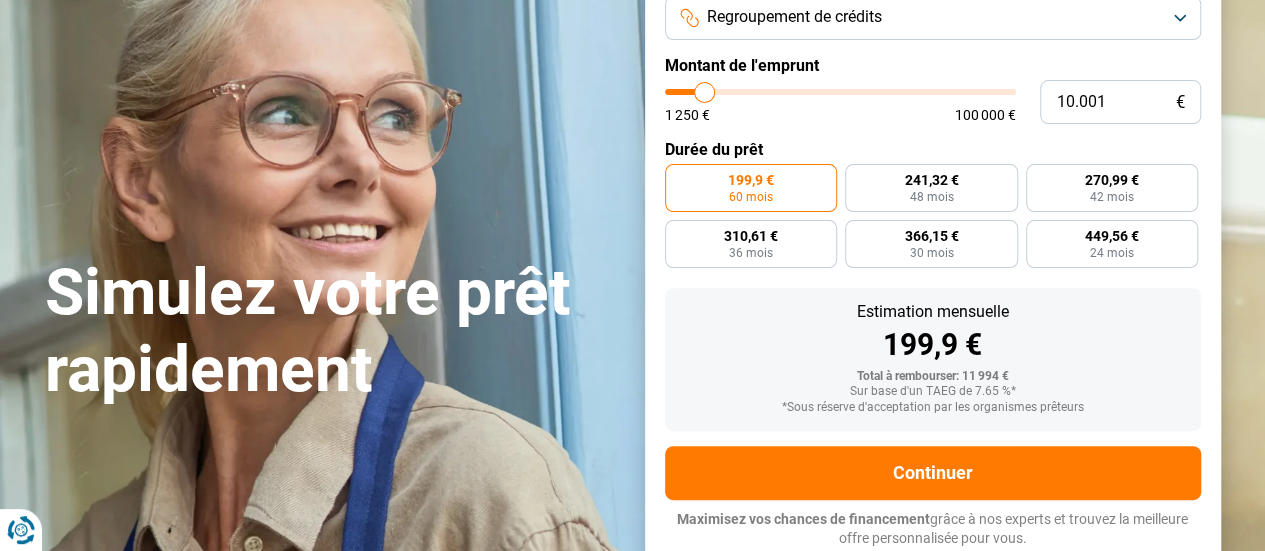 type on "11.250" 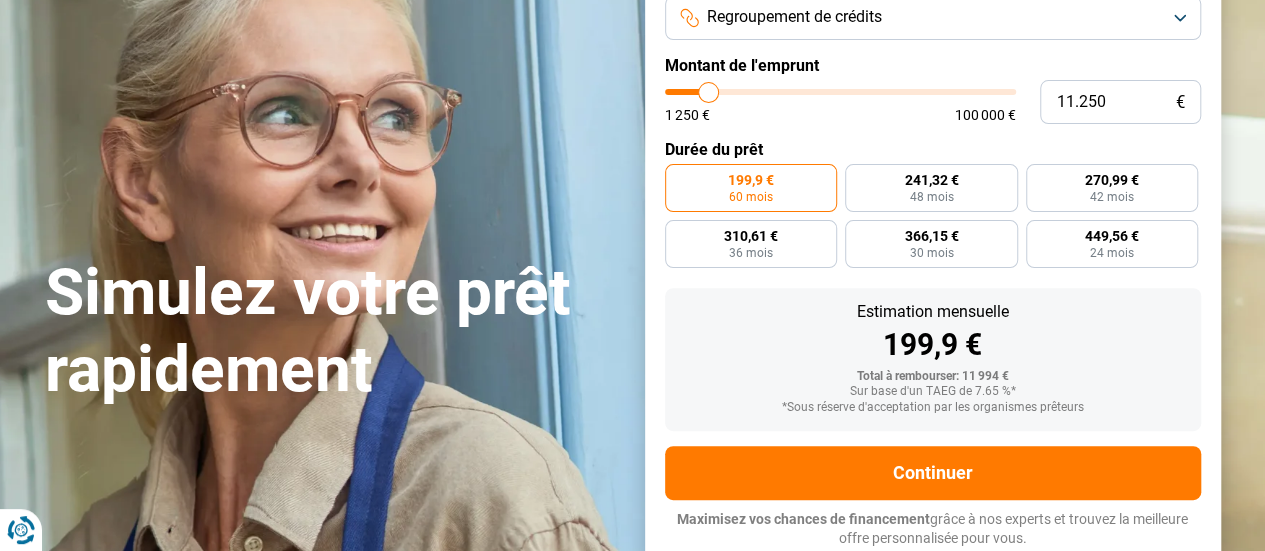 type on "11.500" 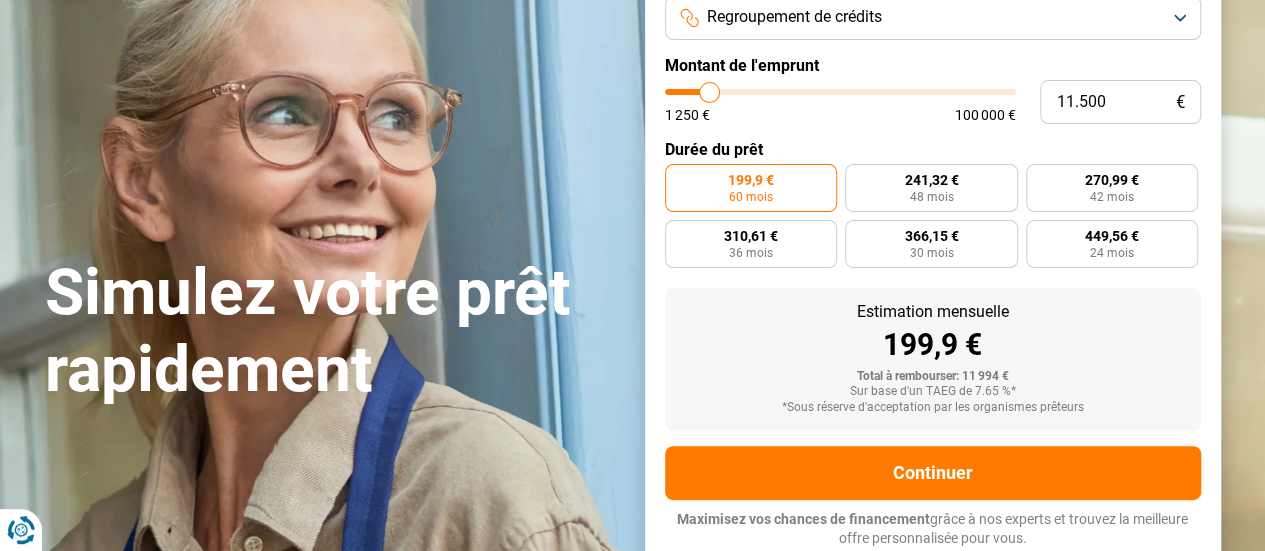 type on "12.500" 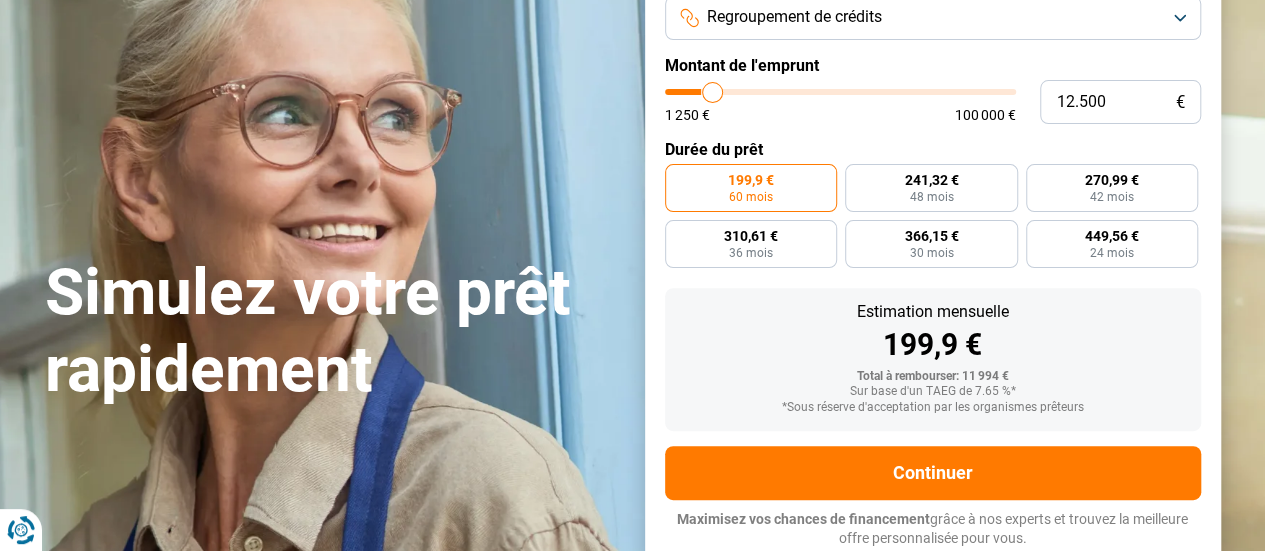 type on "13.000" 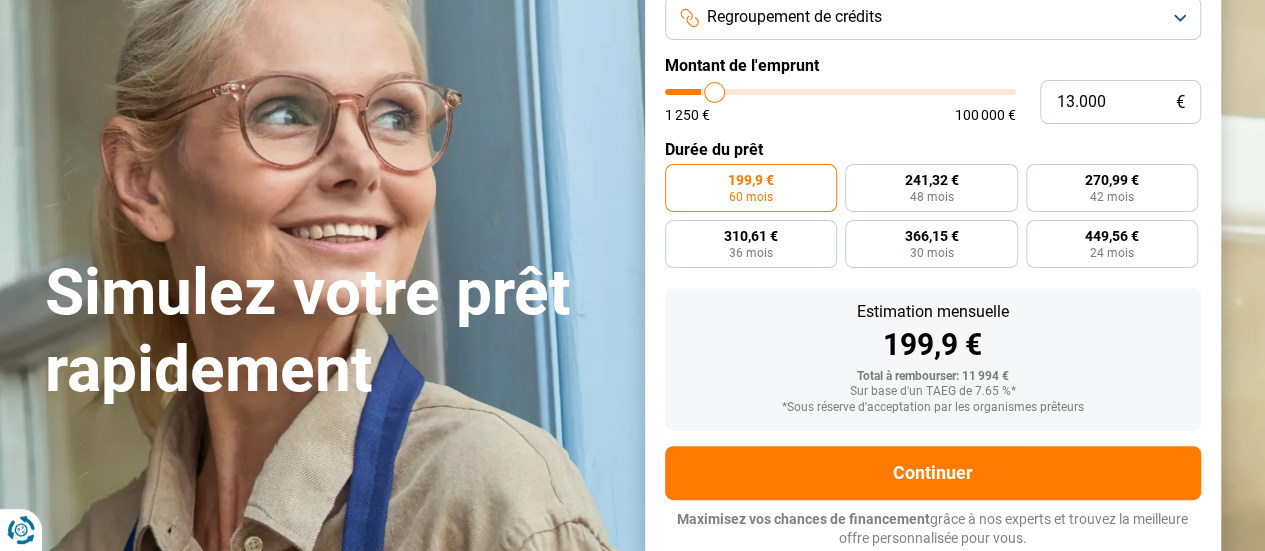 type on "13.250" 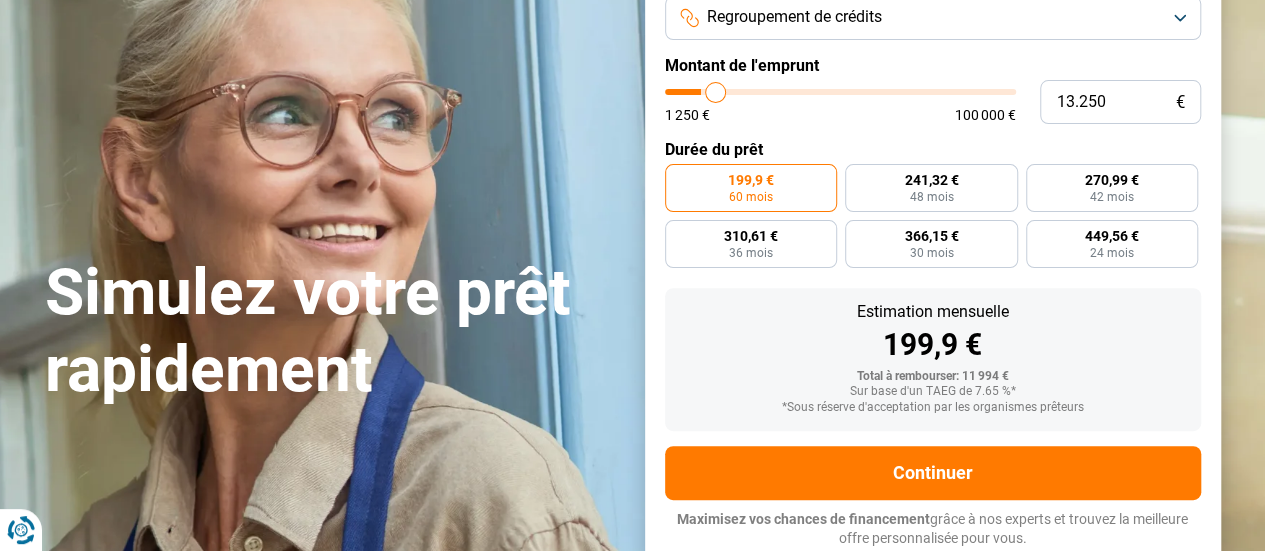type on "13.500" 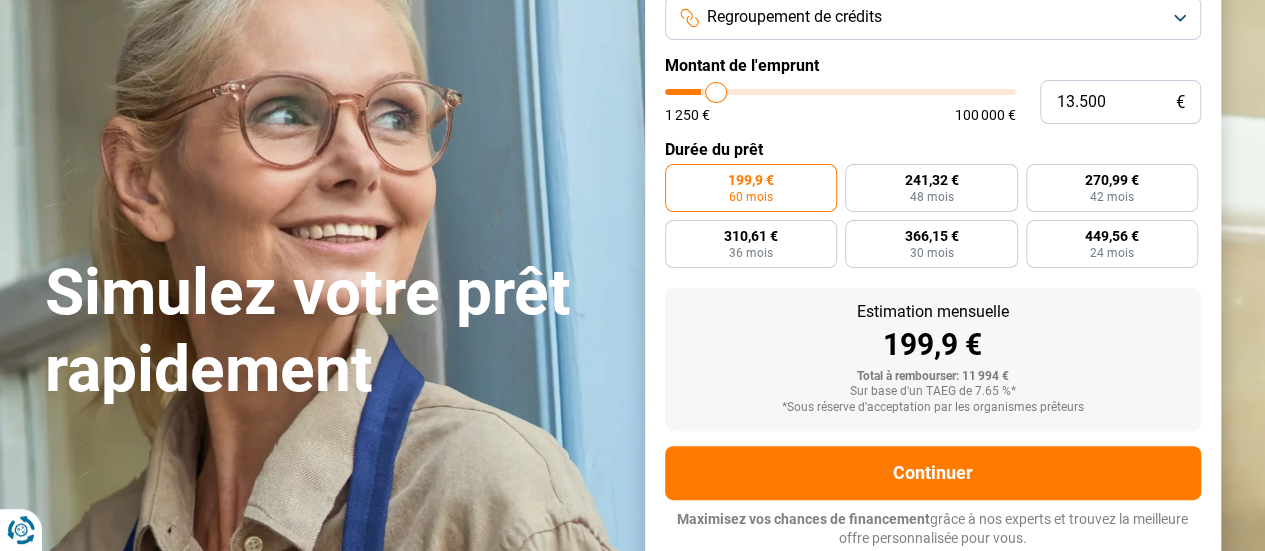 type on "14.000" 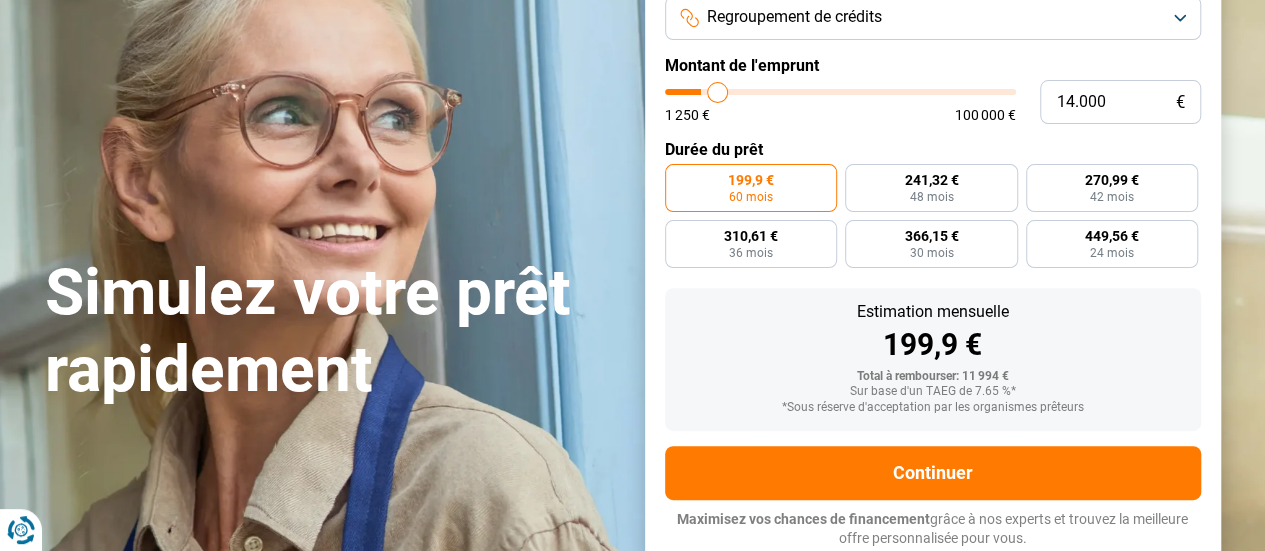 type on "14.250" 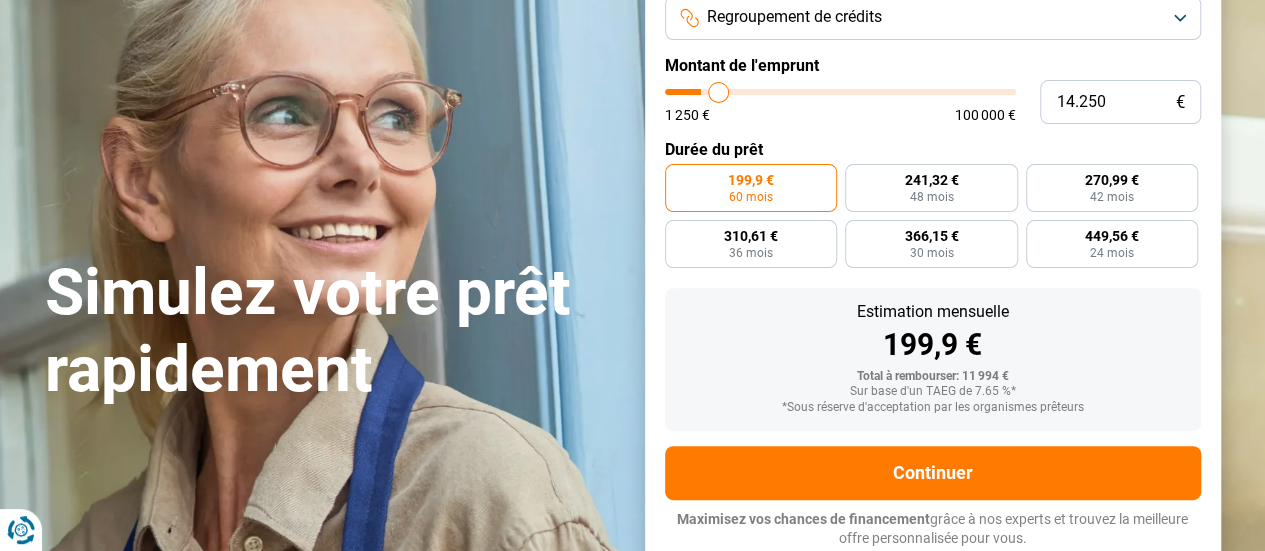 type on "14.750" 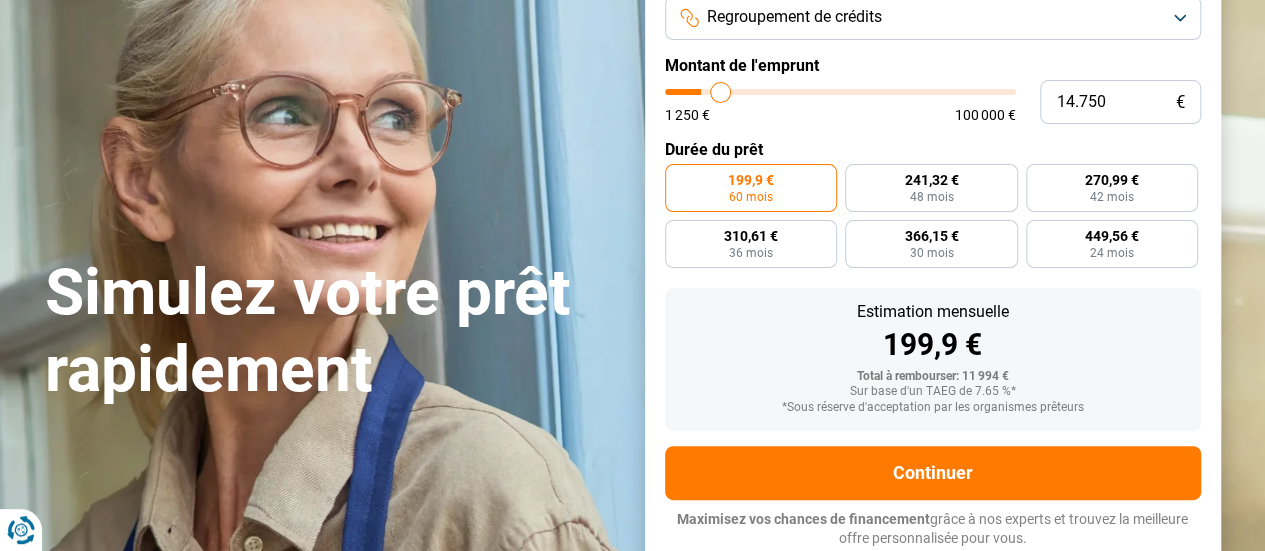 type on "15.000" 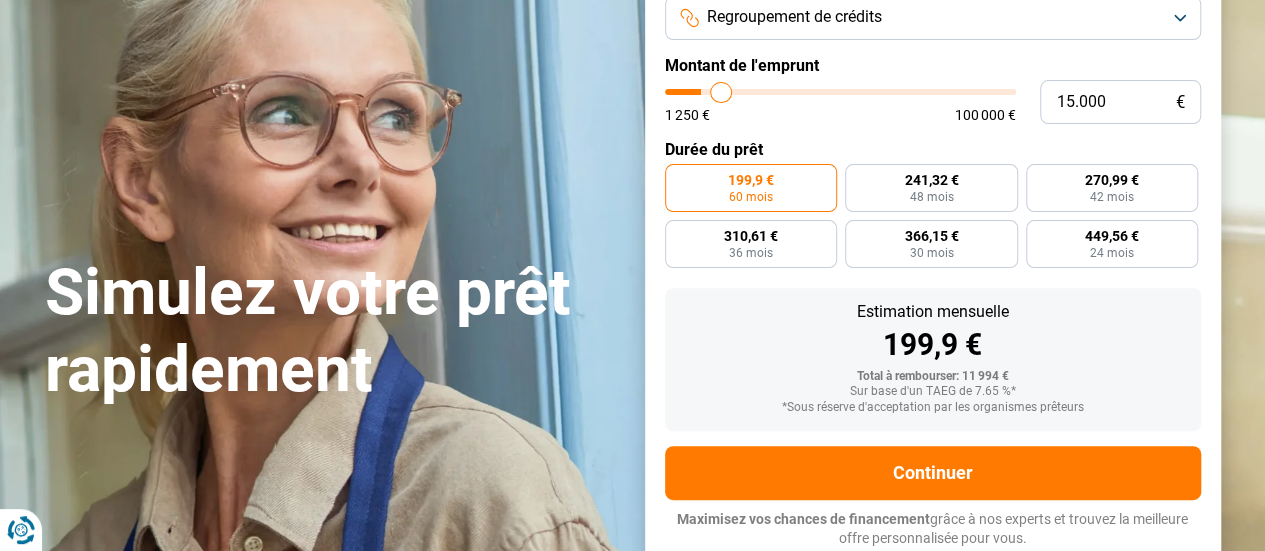 type on "15.500" 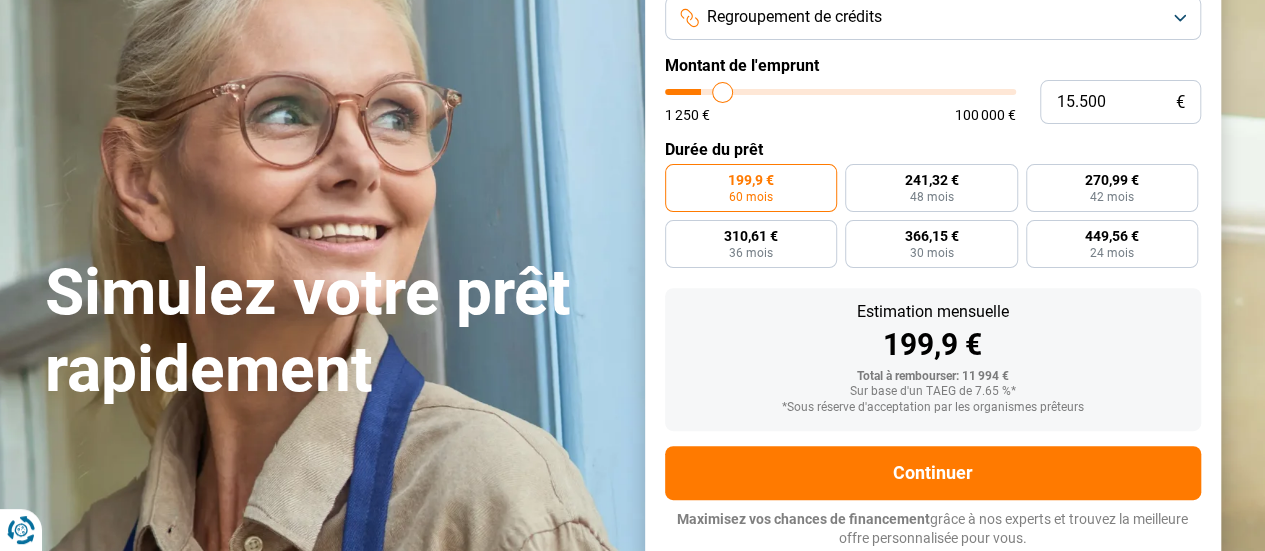 type on "16.000" 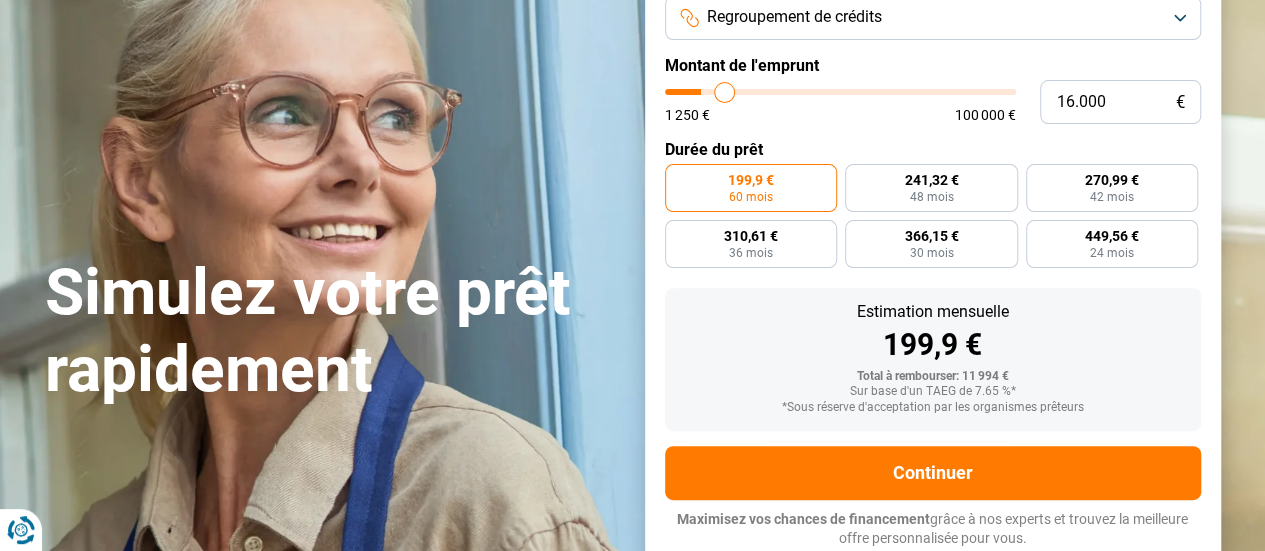 type on "16.250" 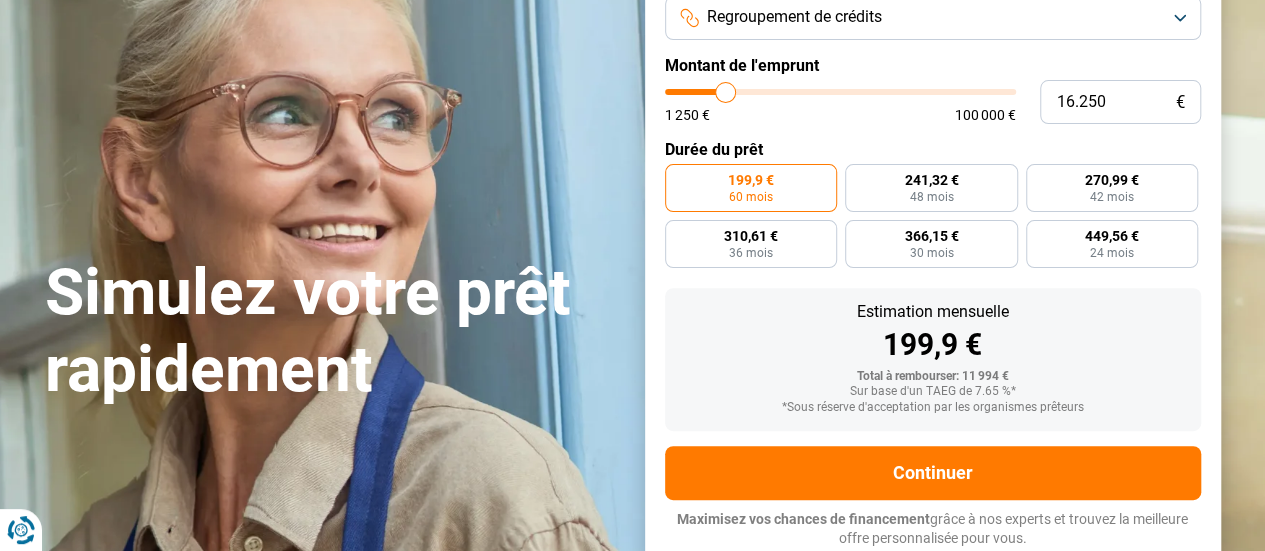 type on "16.750" 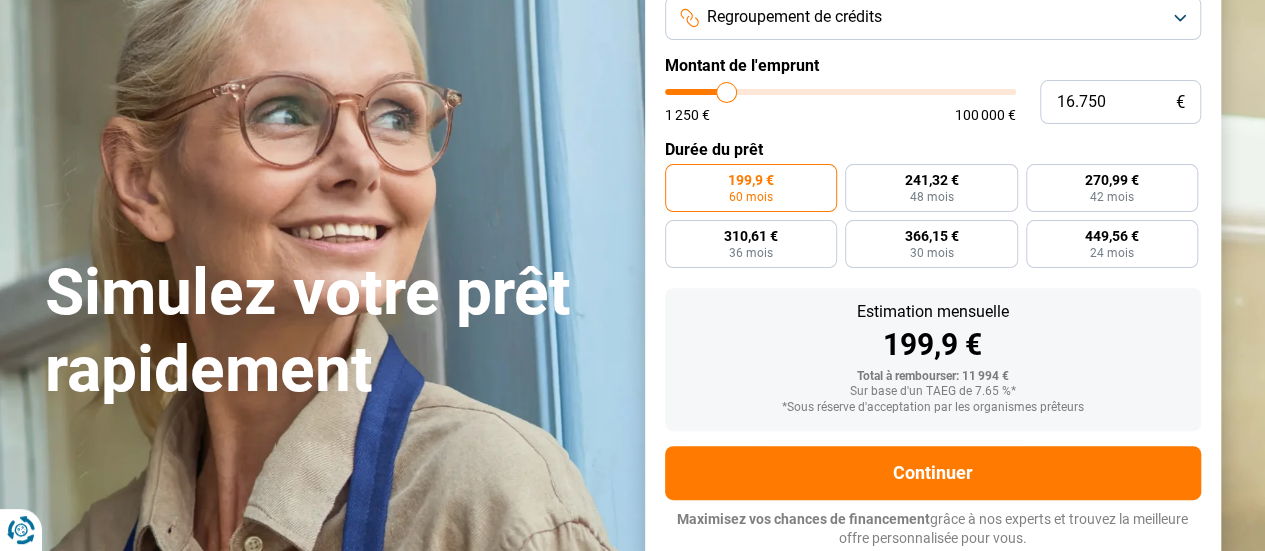 type on "17.250" 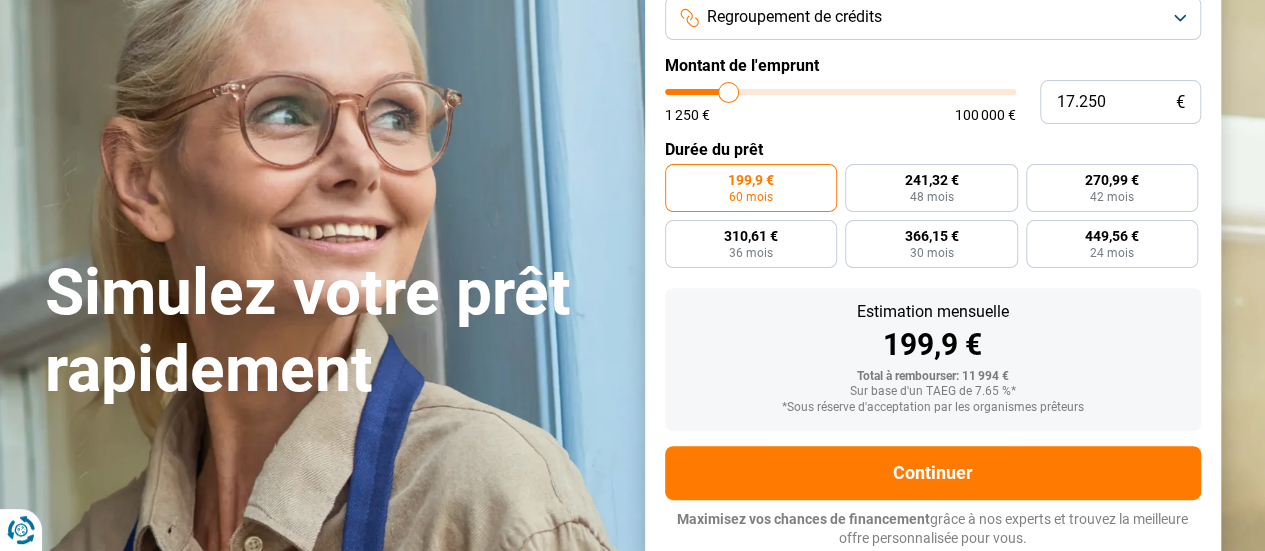 type on "17.750" 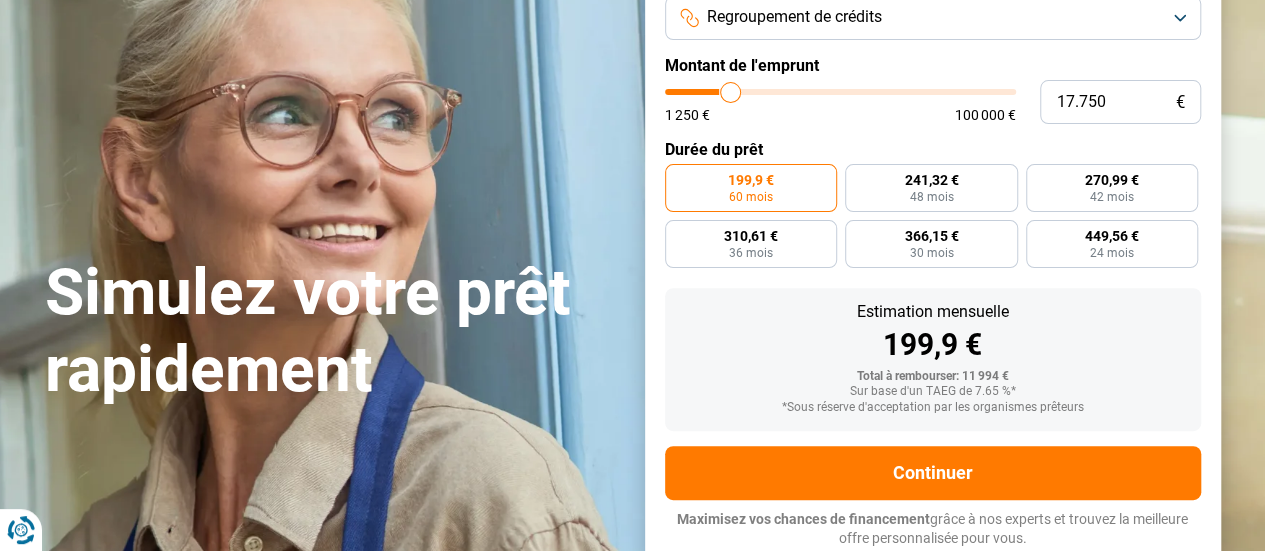 type on "18.250" 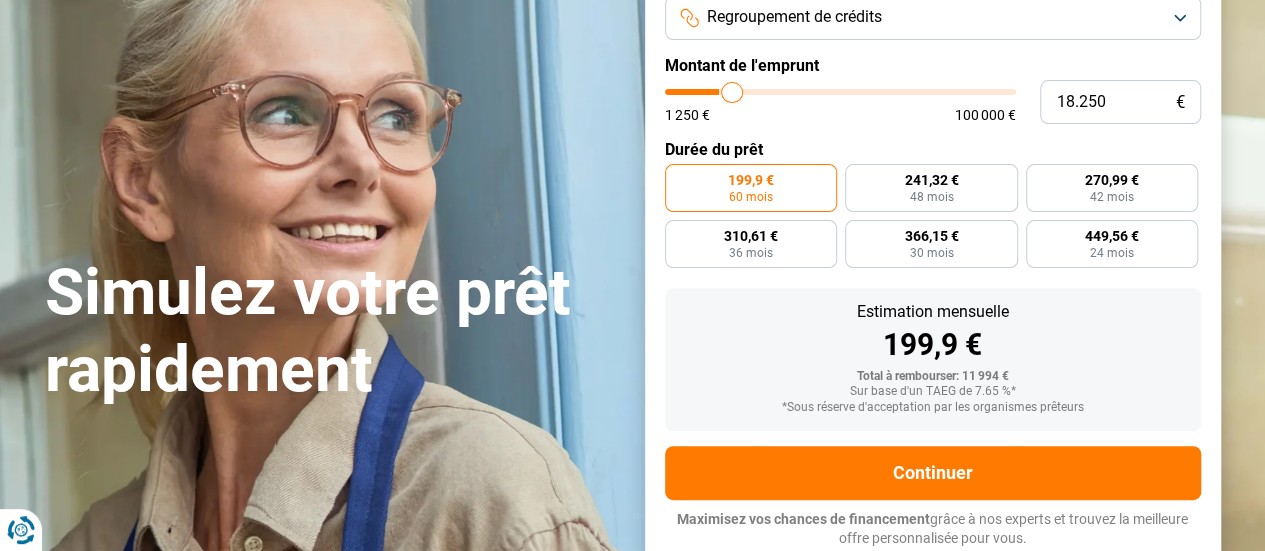 type on "18.500" 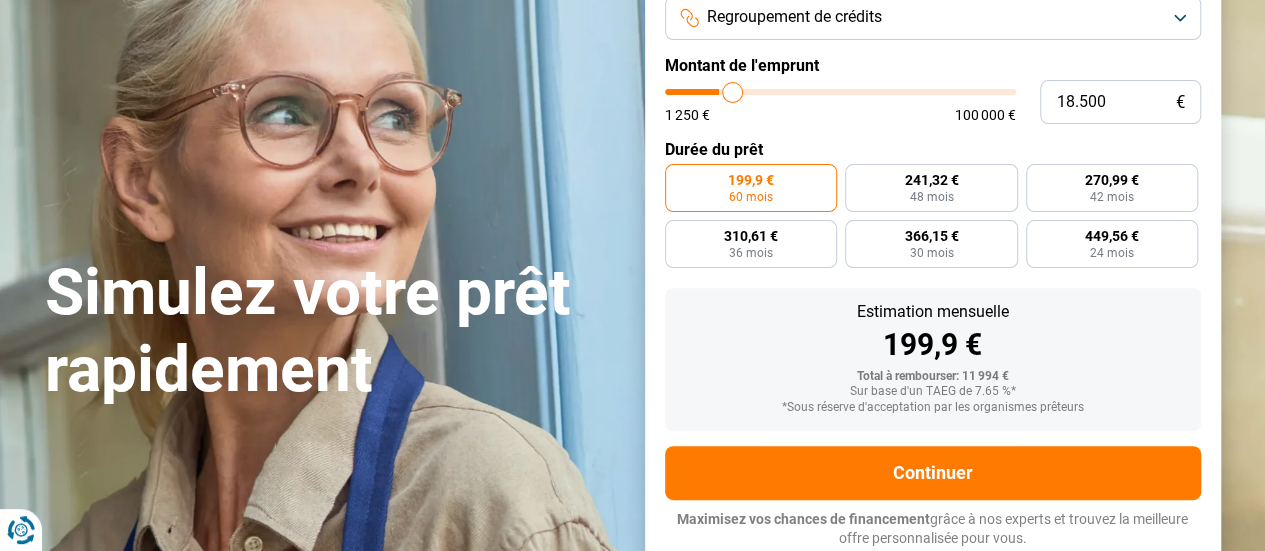 type on "19.250" 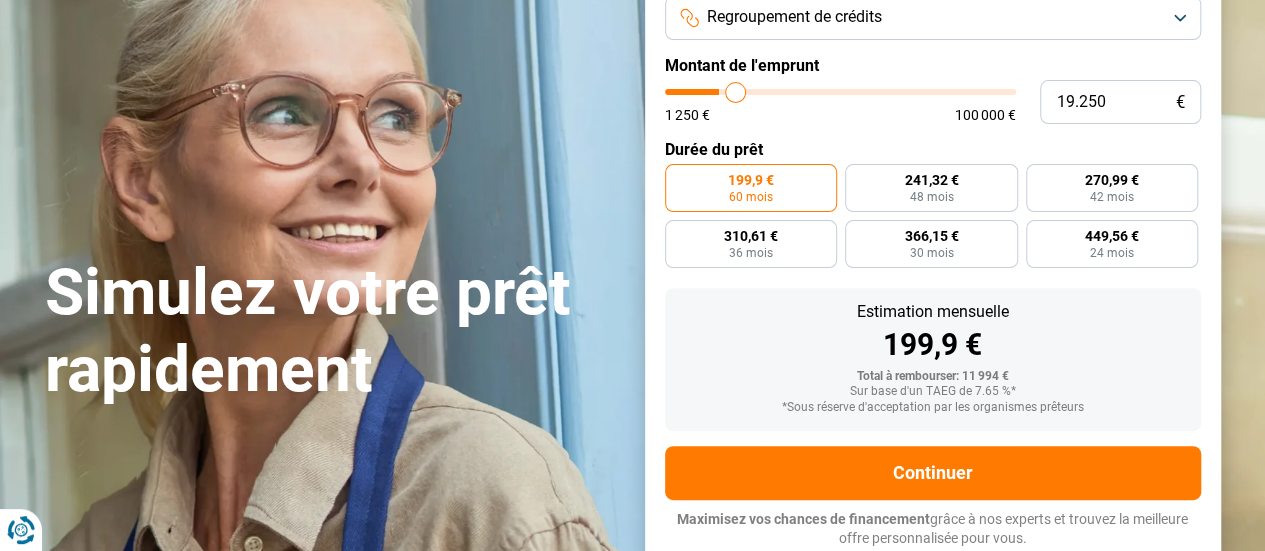 type on "19.750" 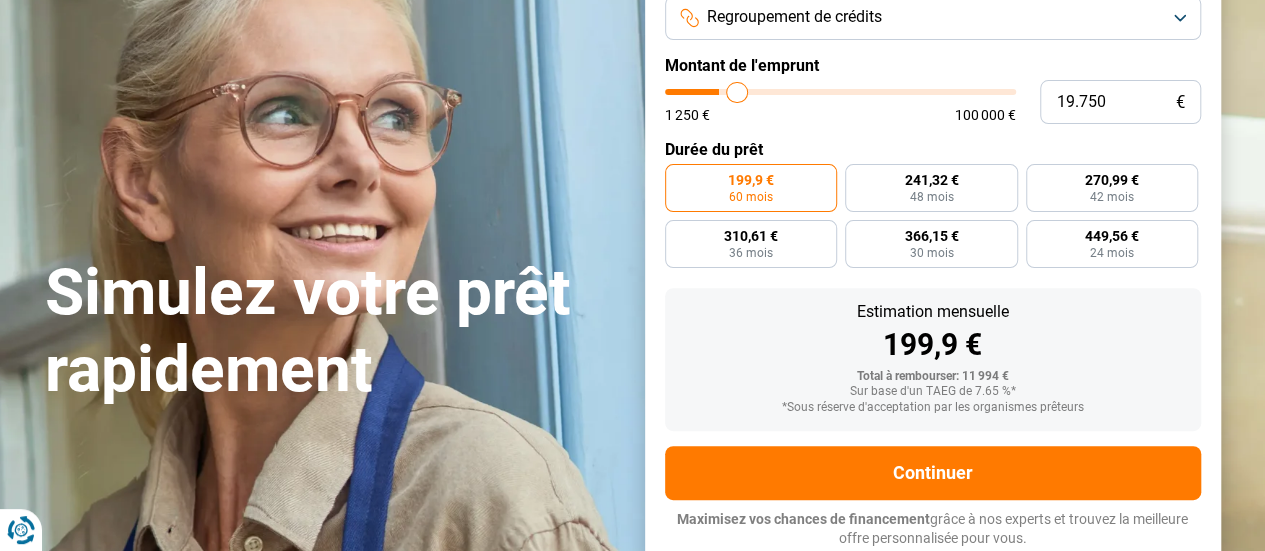 type on "20.250" 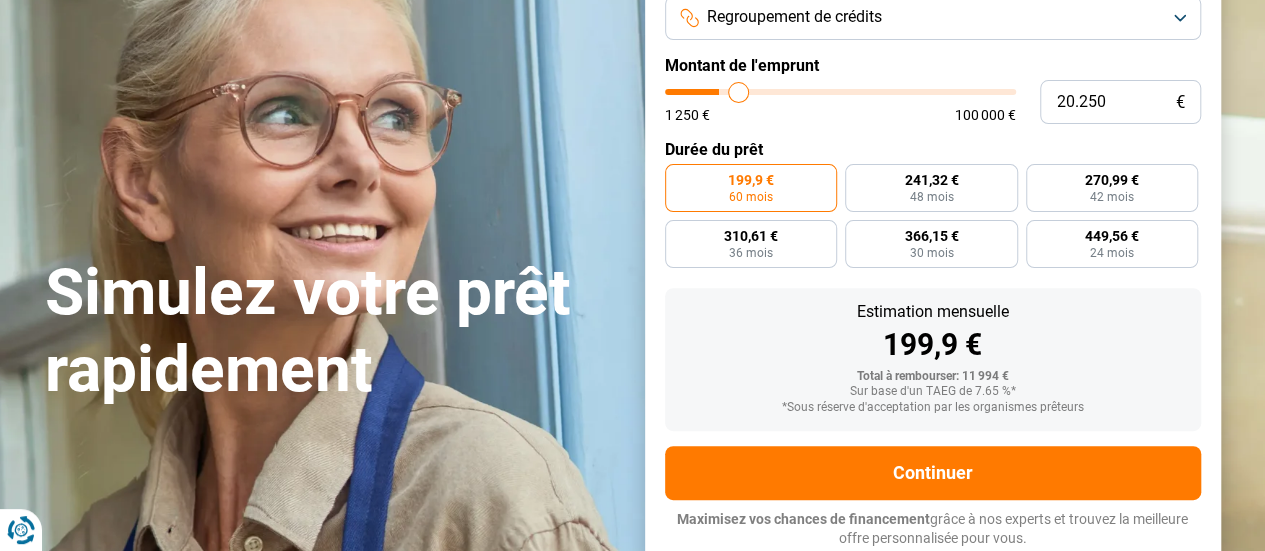 type on "21.250" 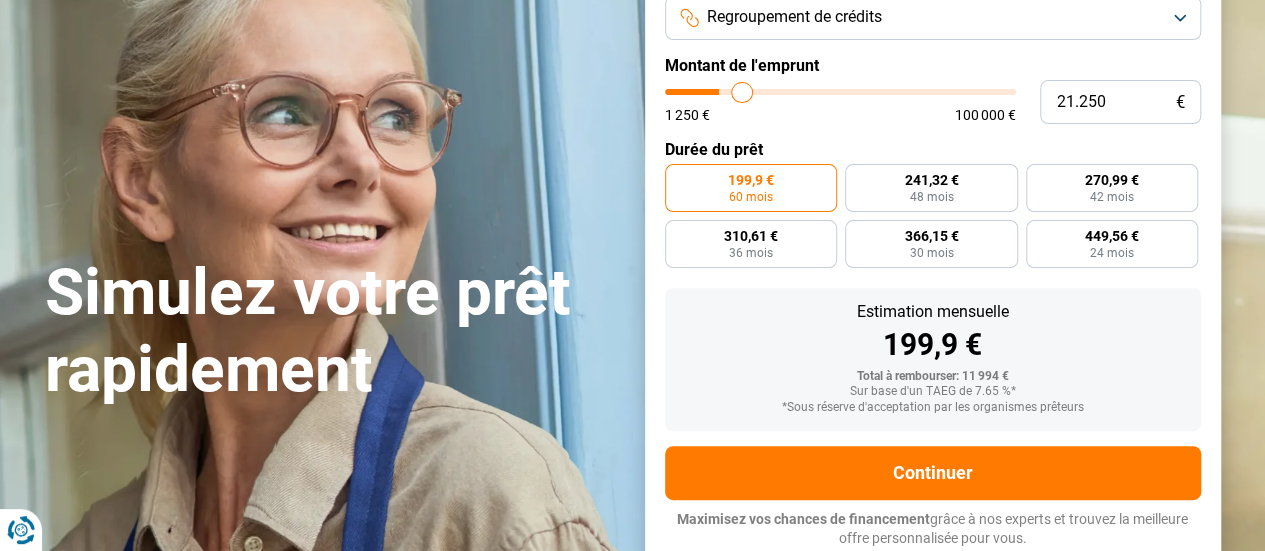 type on "21.750" 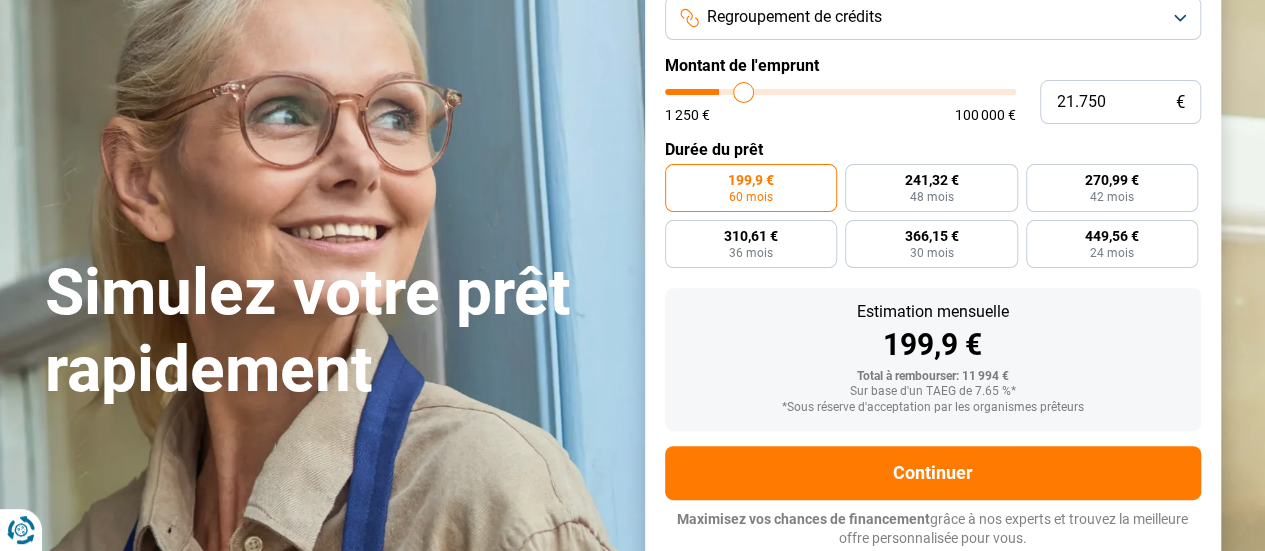 type on "23.250" 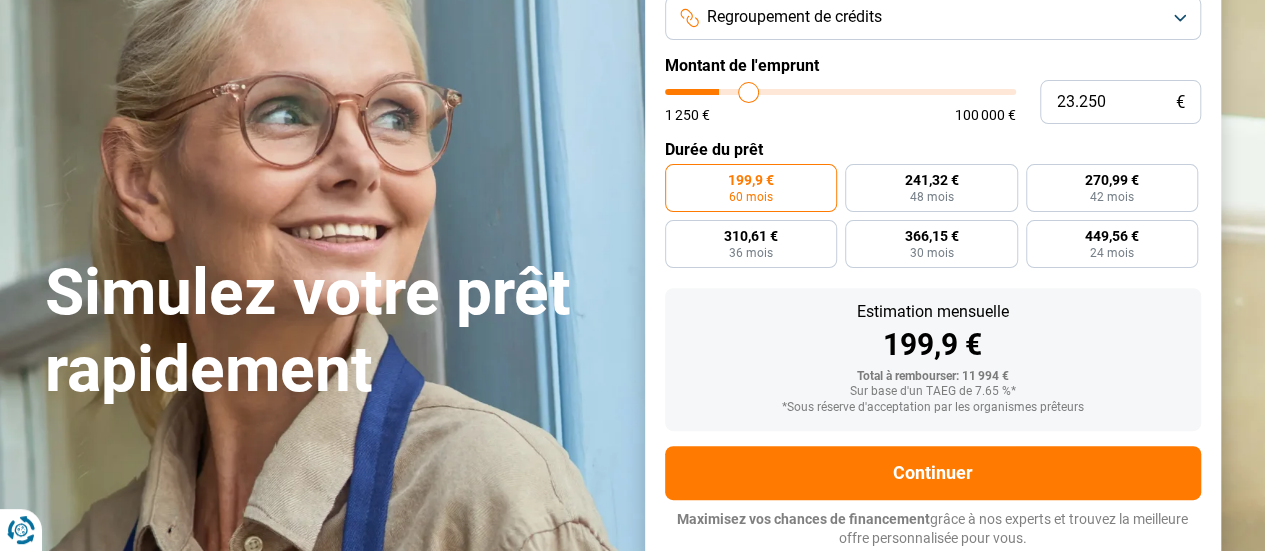 type on "24.250" 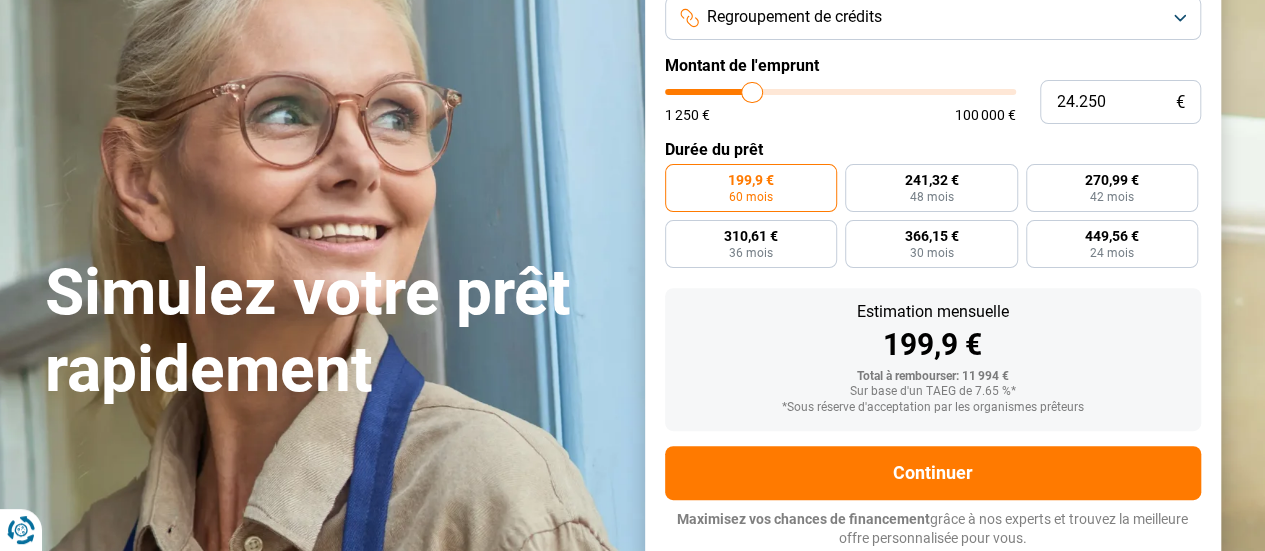 type on "26.000" 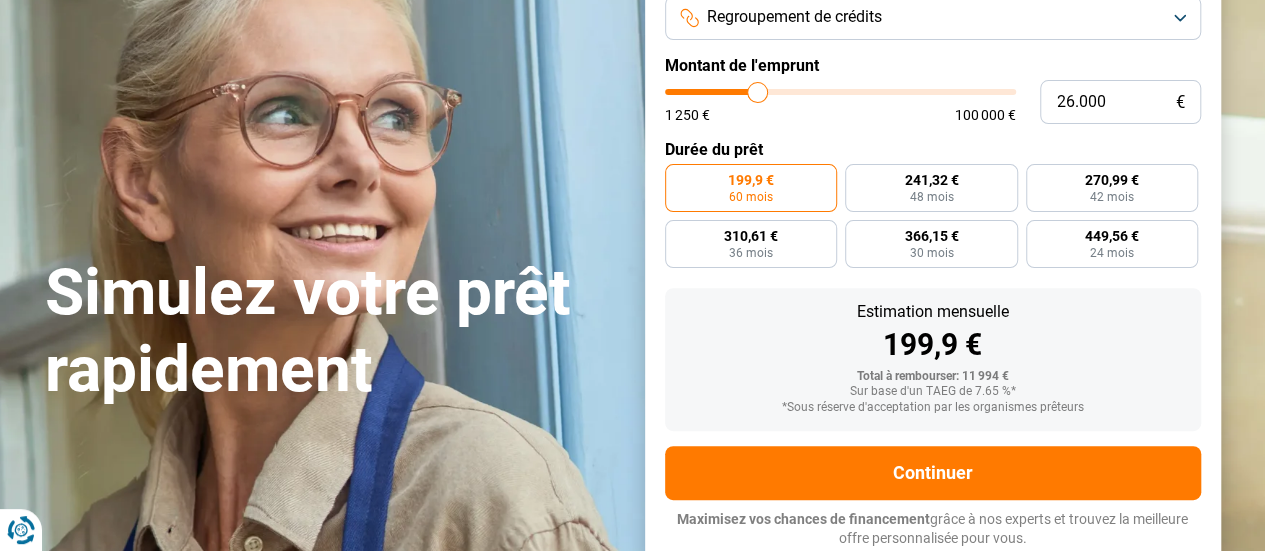 type on "26.500" 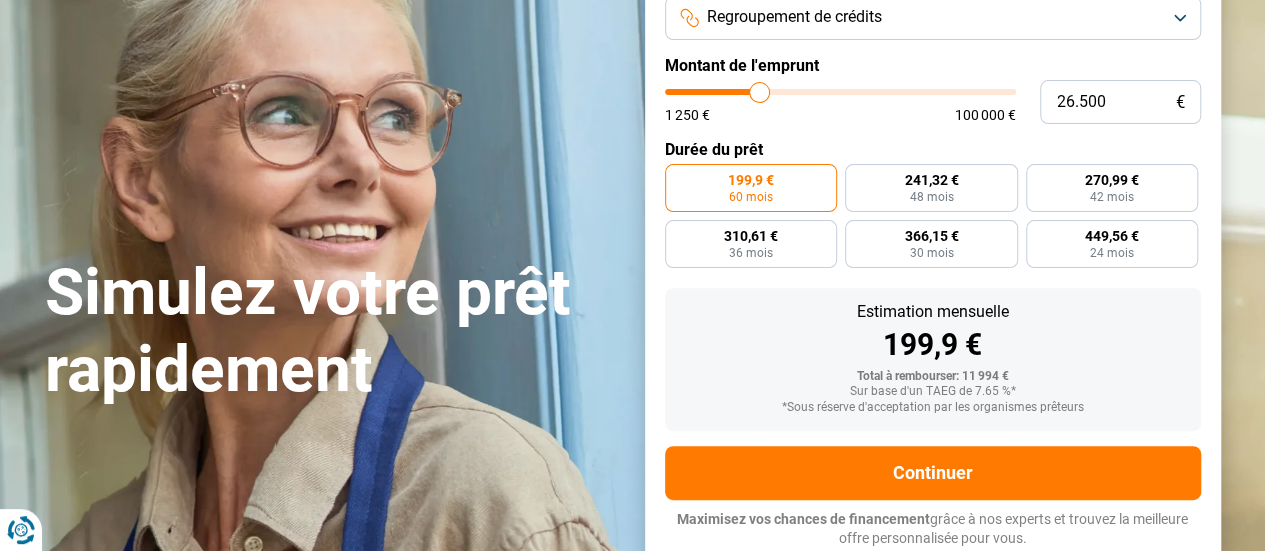 type on "27.500" 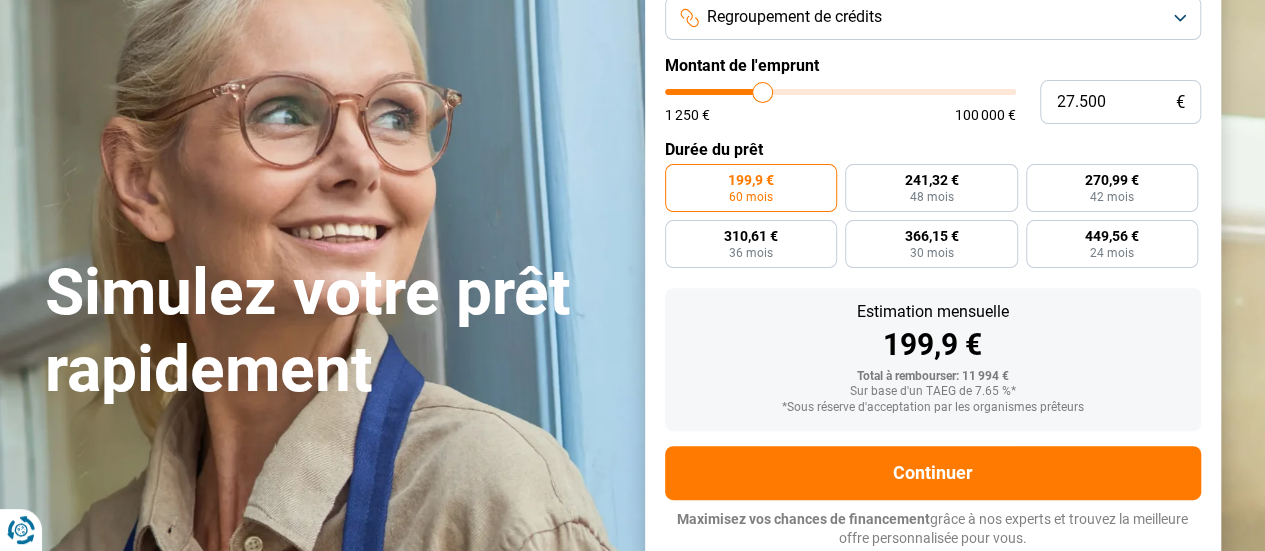 type on "28.750" 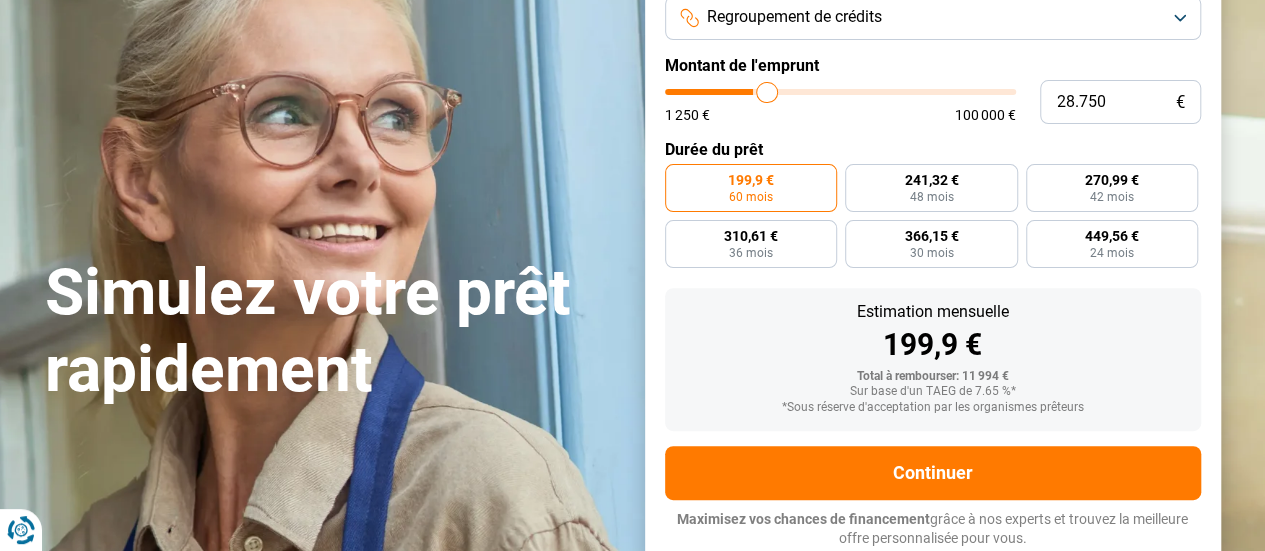 type on "29.750" 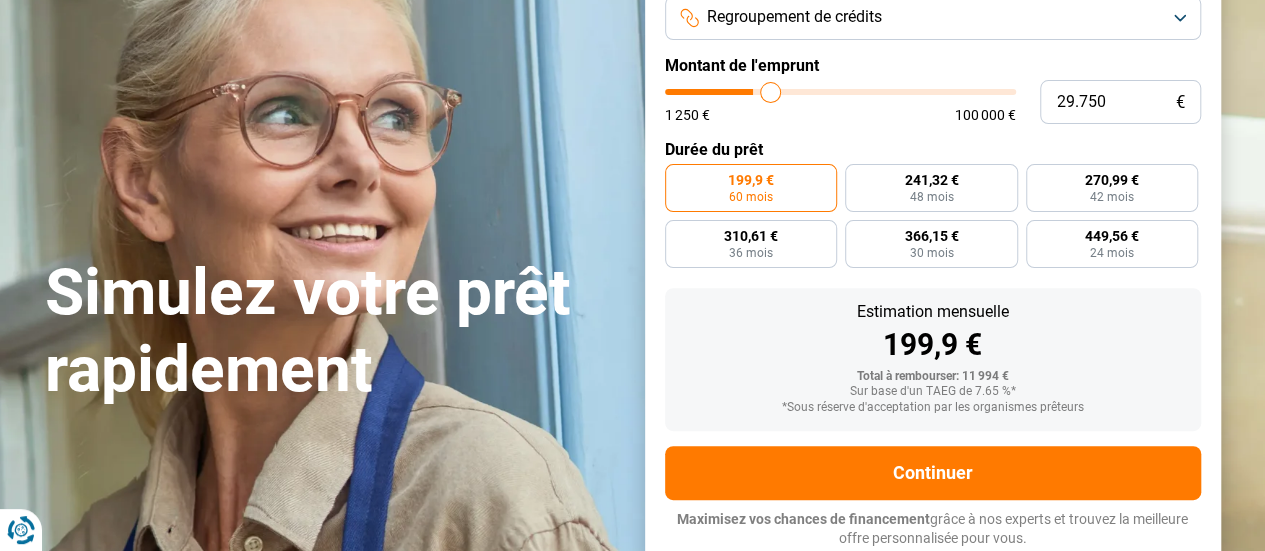 type on "30.500" 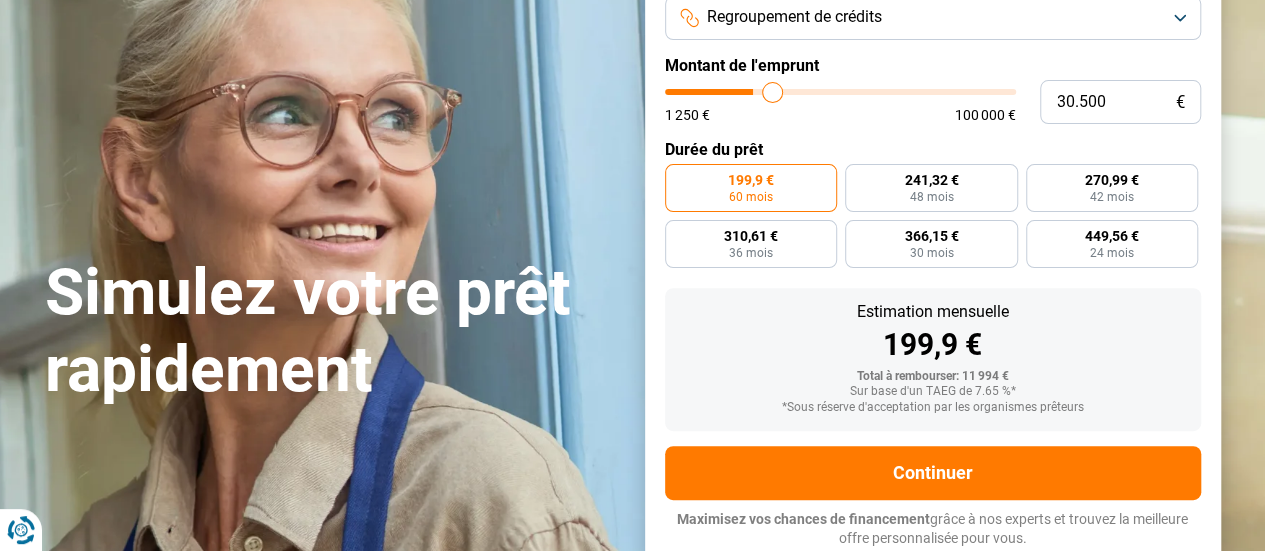 type on "31.500" 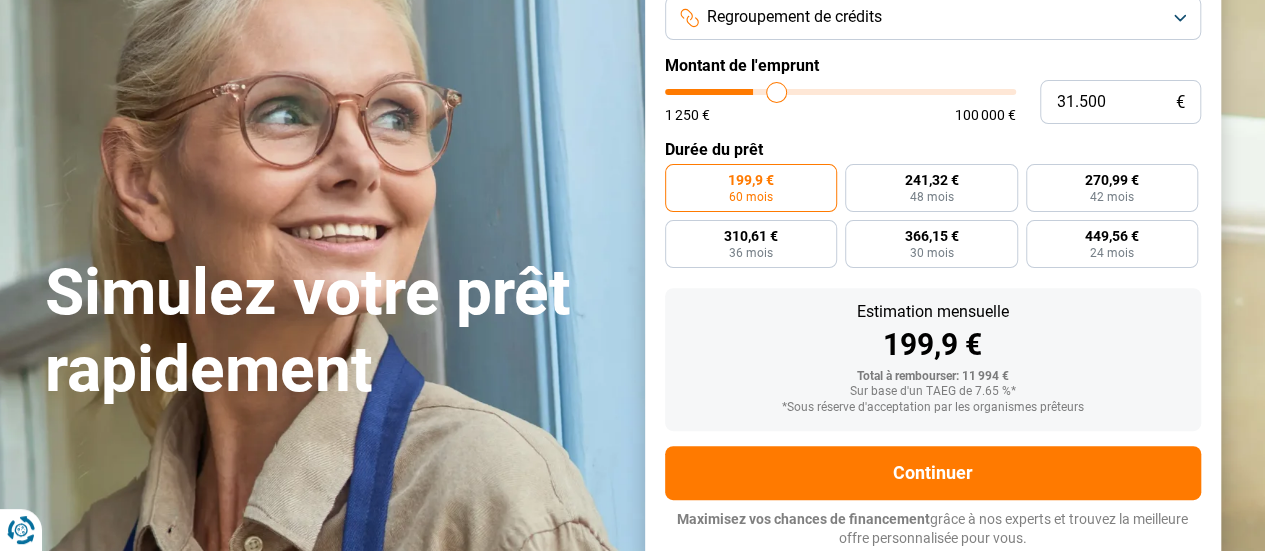 type on "31.750" 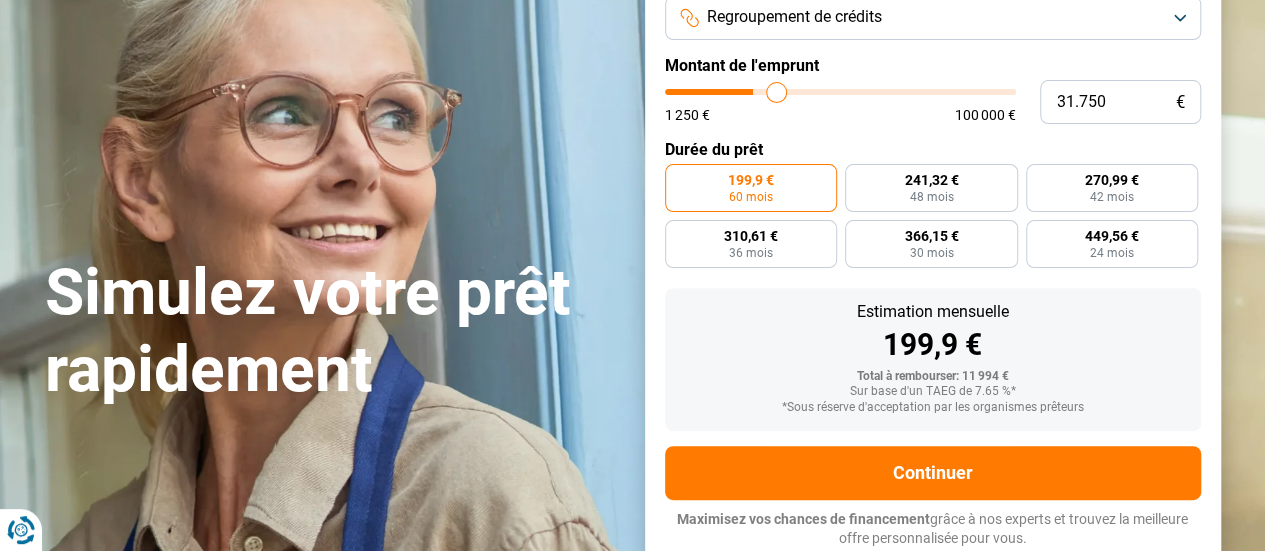 type on "31750" 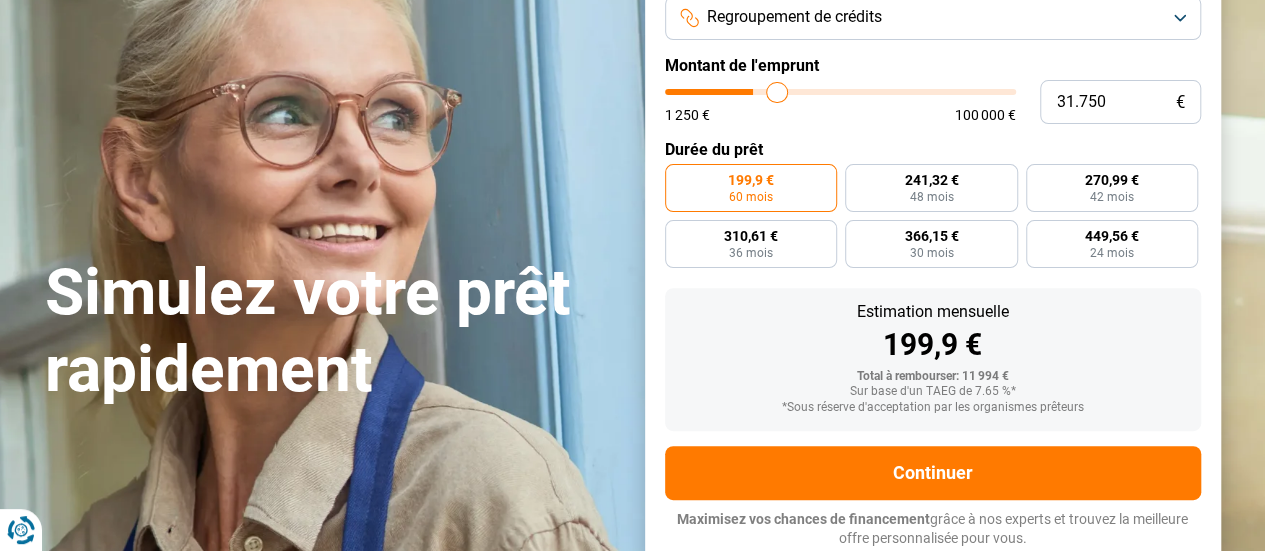type on "32.500" 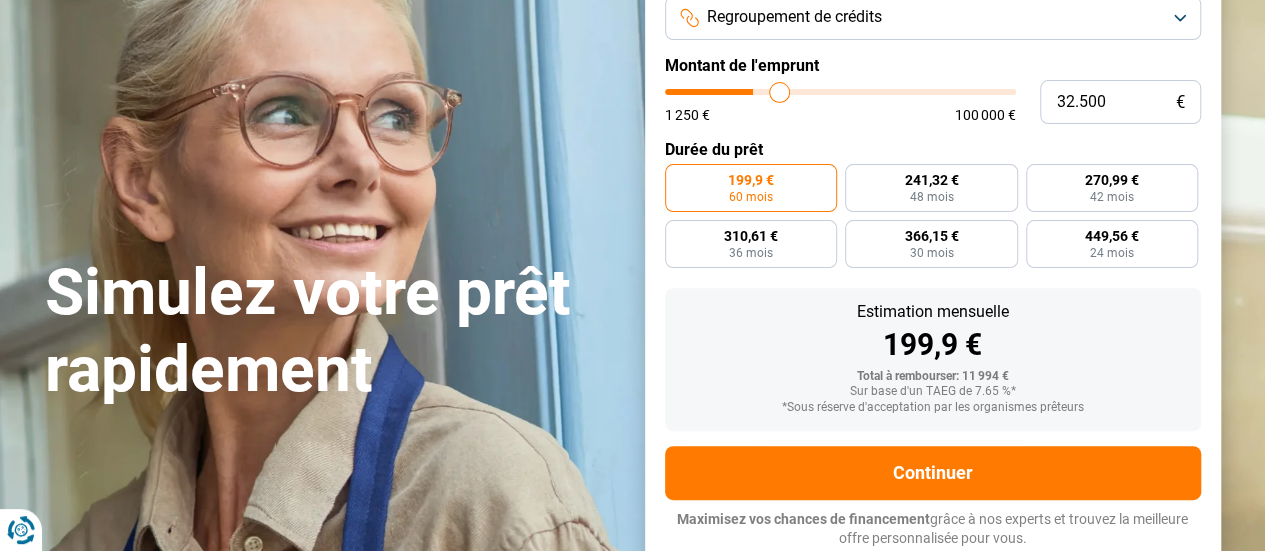 type on "33.500" 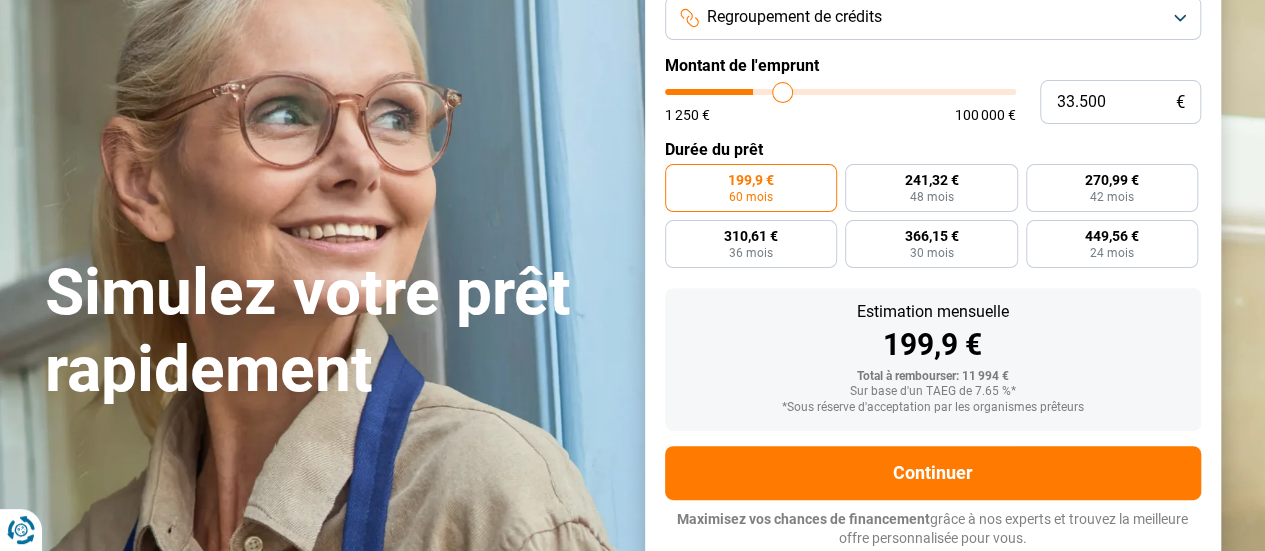 type on "33.750" 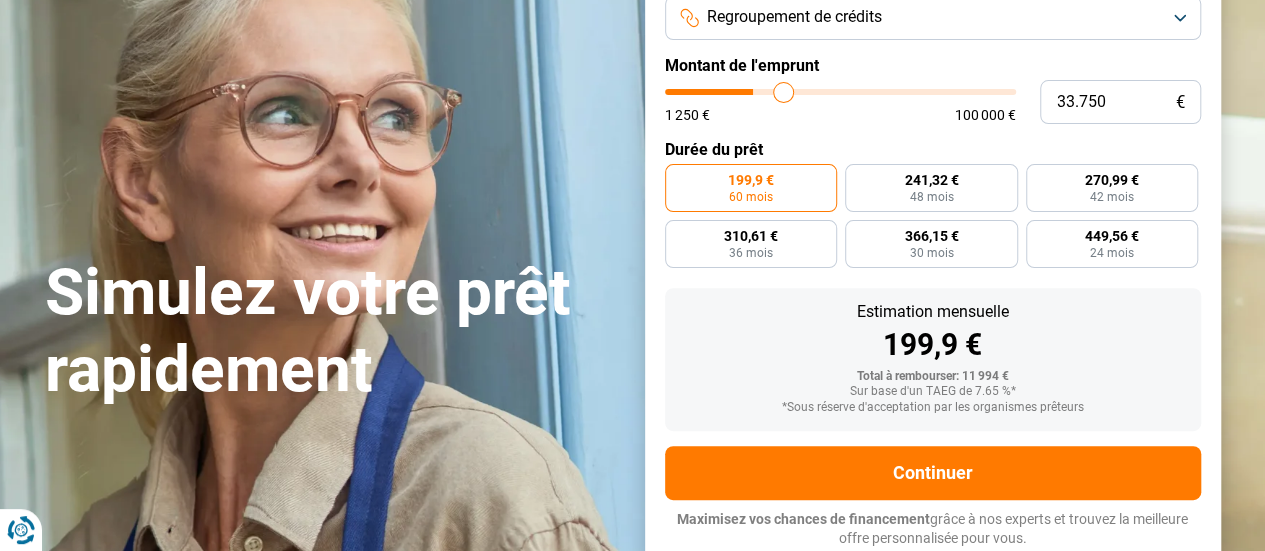 type on "34.500" 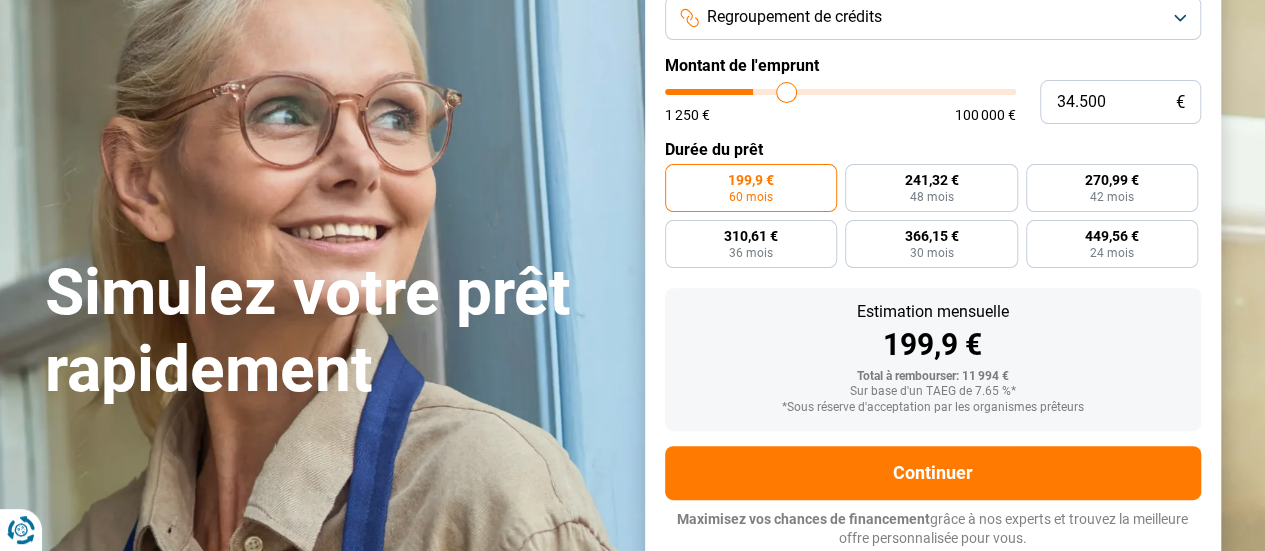 drag, startPoint x: 708, startPoint y: 91, endPoint x: 790, endPoint y: 87, distance: 82.0975 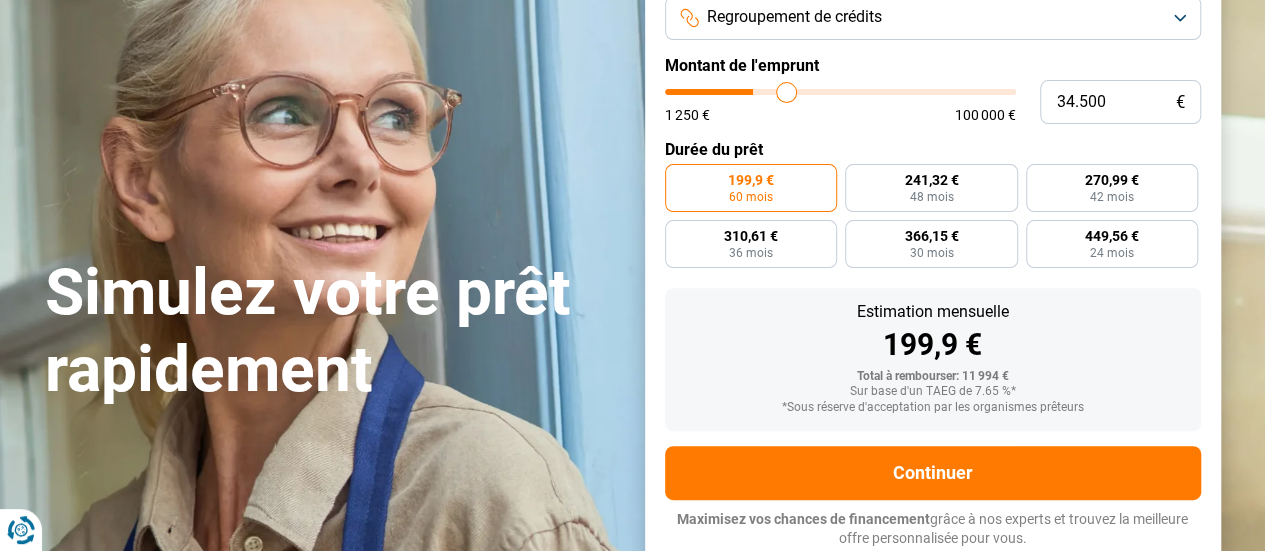type on "34750" 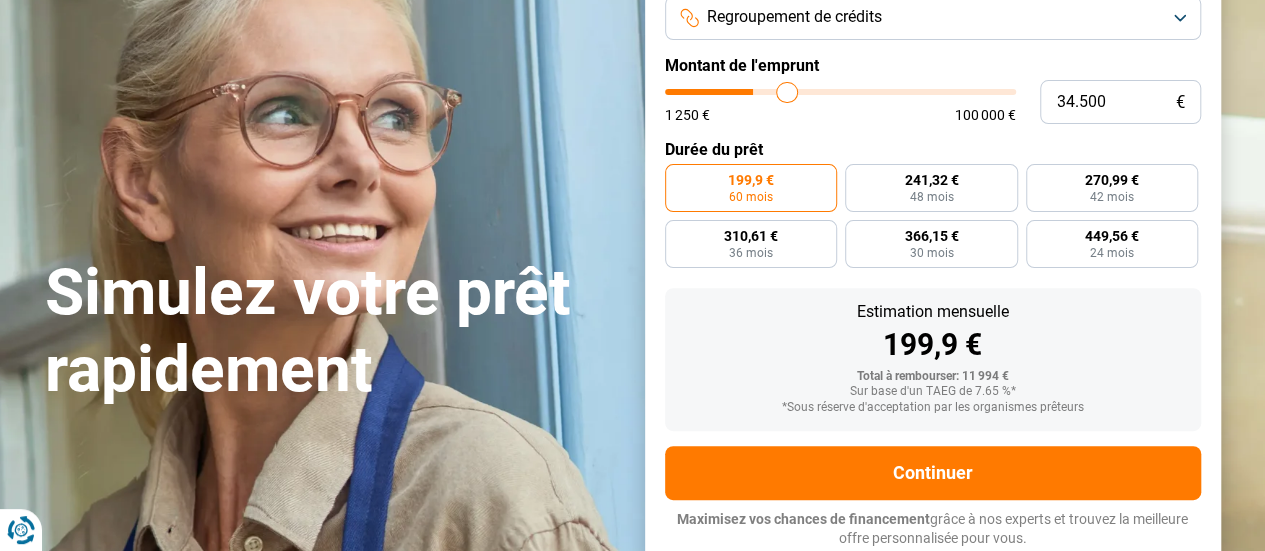 click at bounding box center [840, 92] 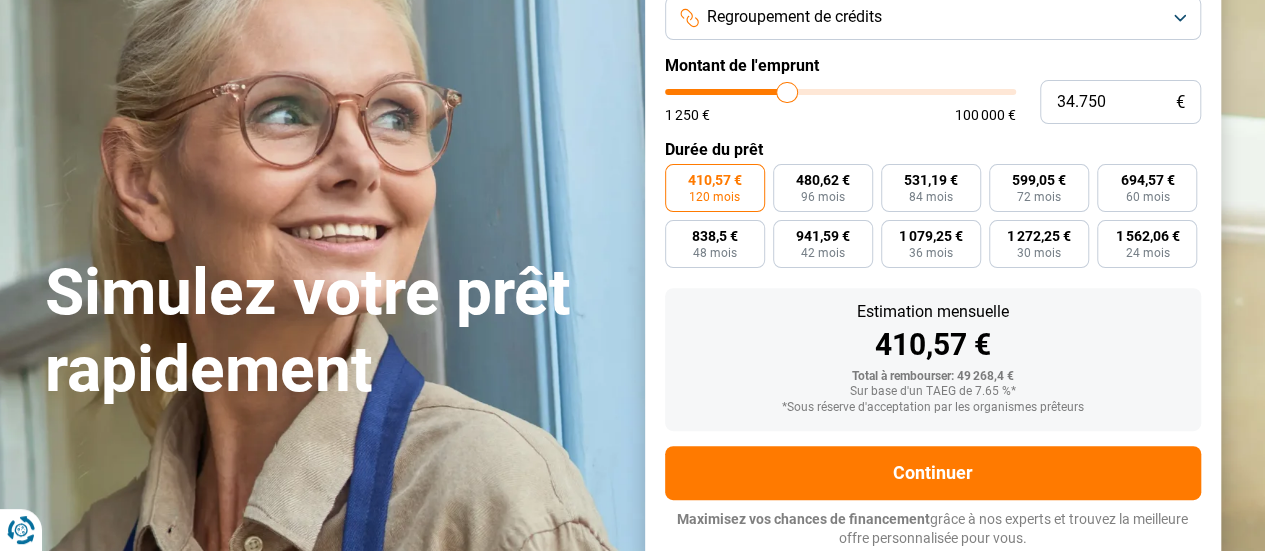 type on "36.000" 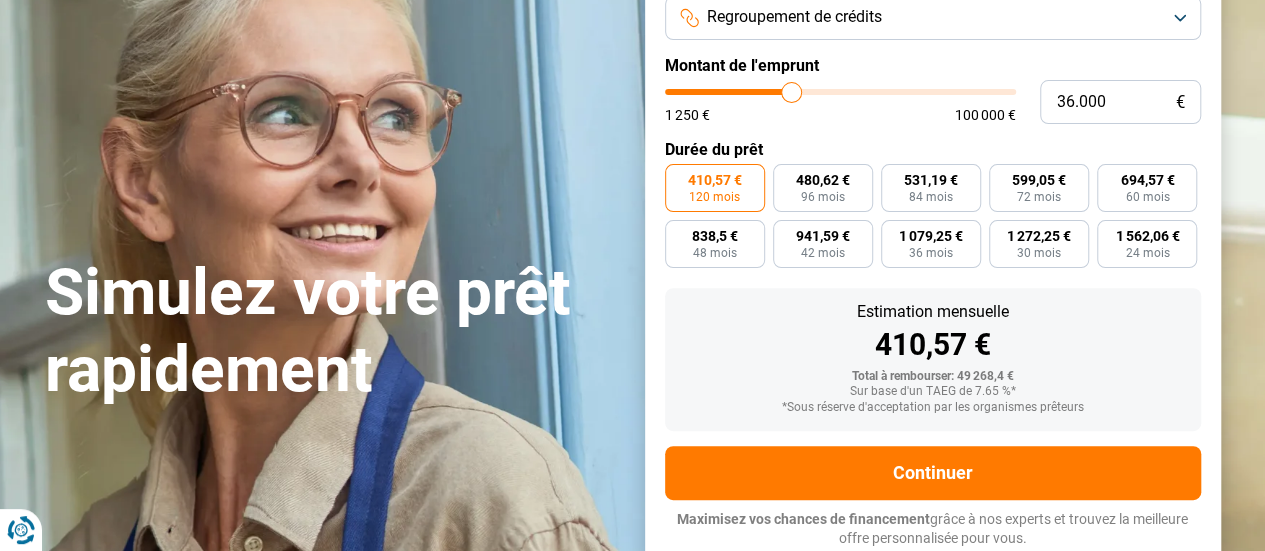 type on "35.250" 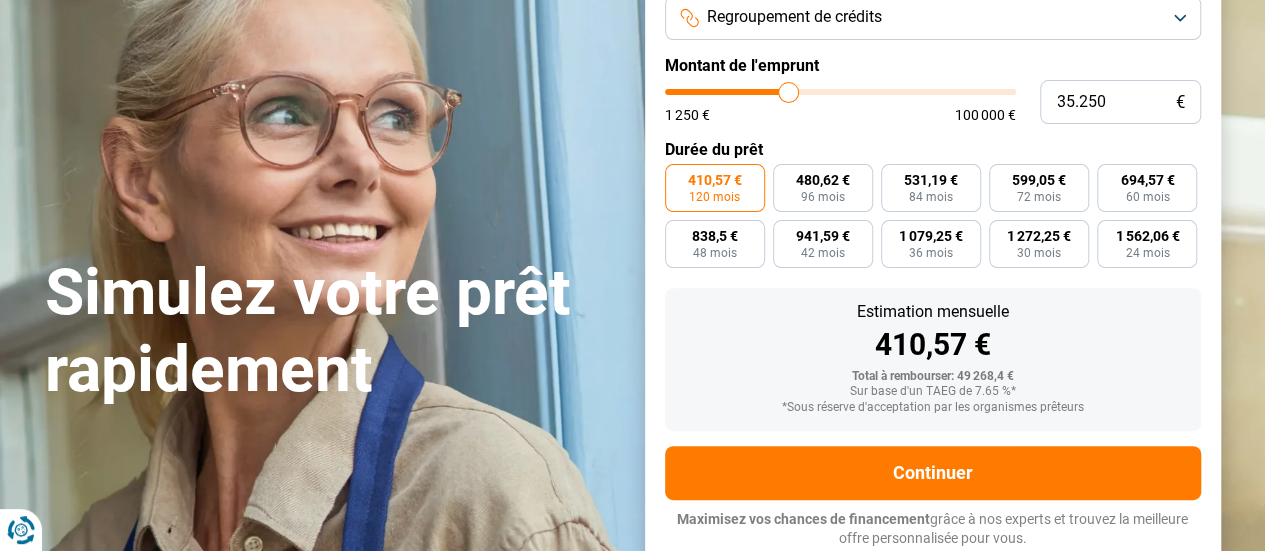 type on "34.000" 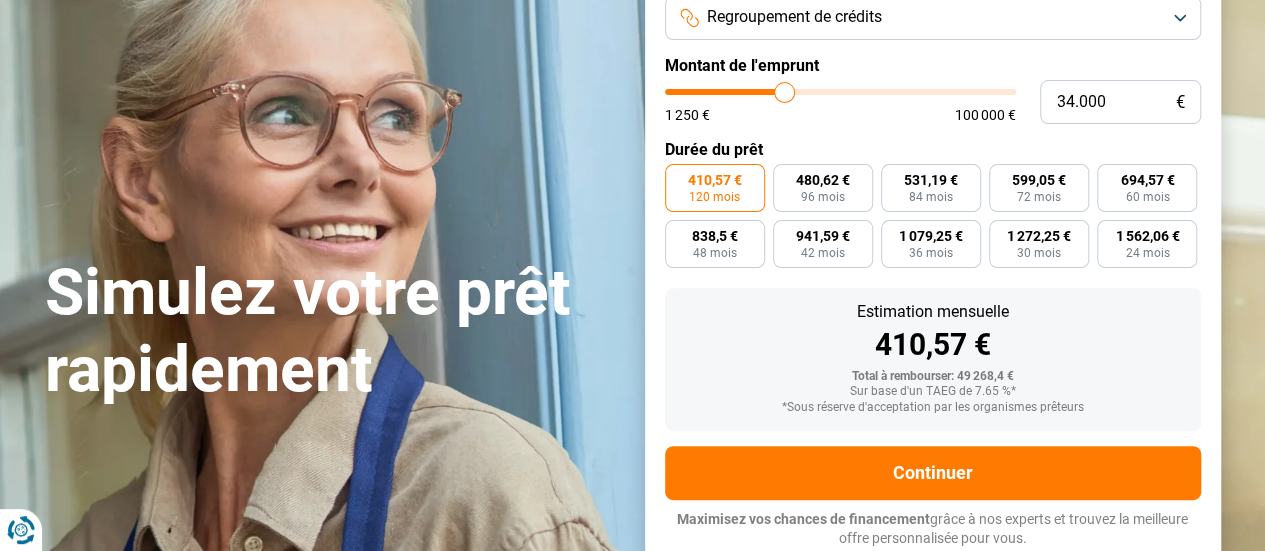 type on "33.500" 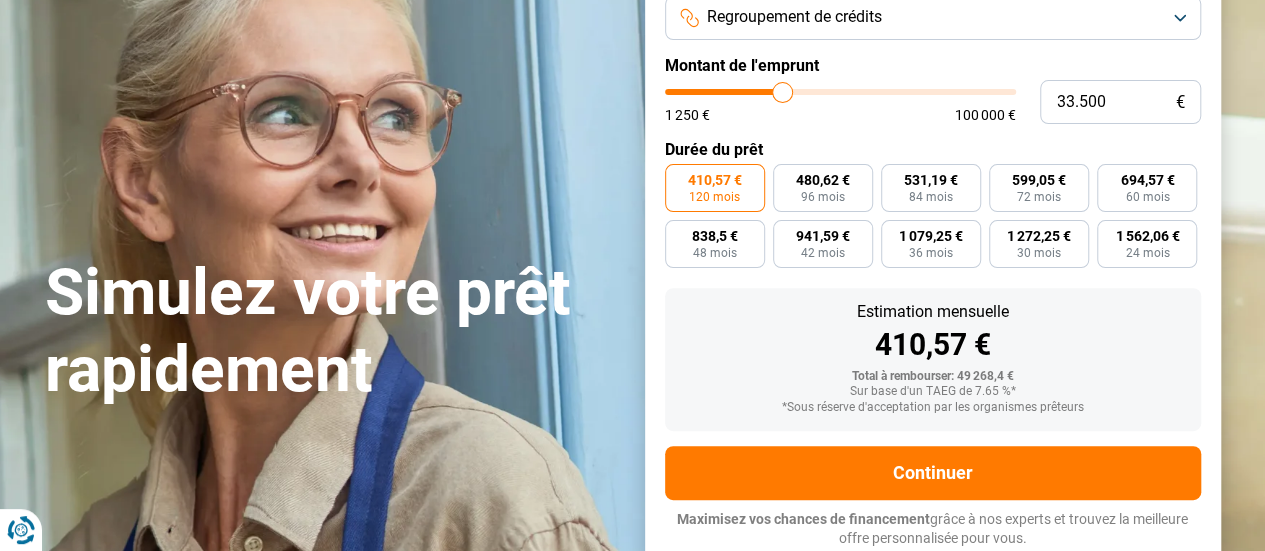 type on "32.750" 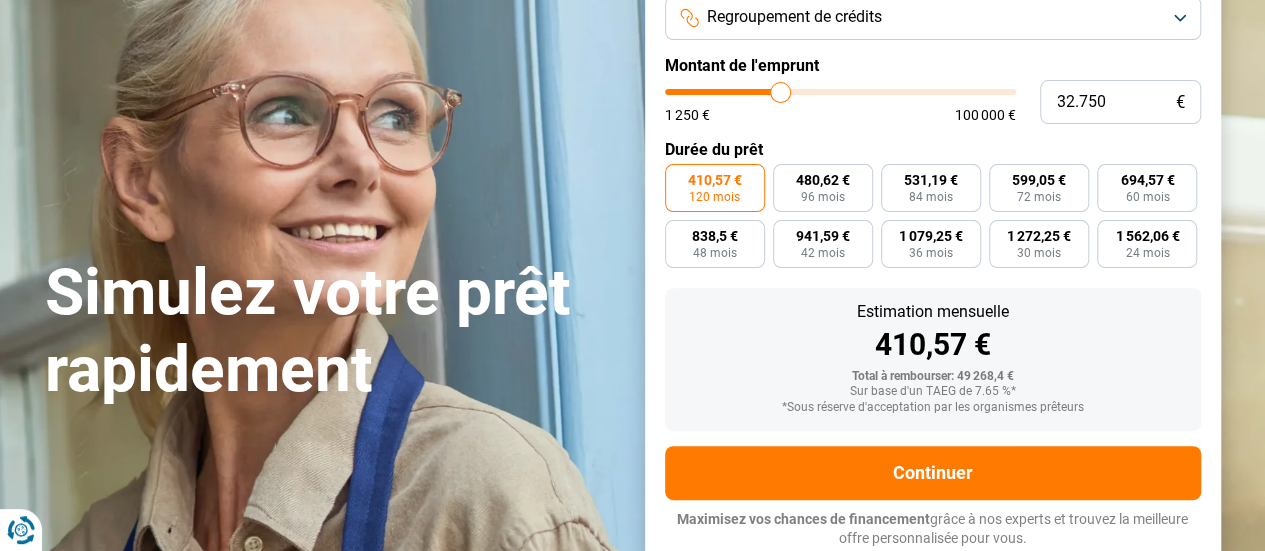 type on "31.500" 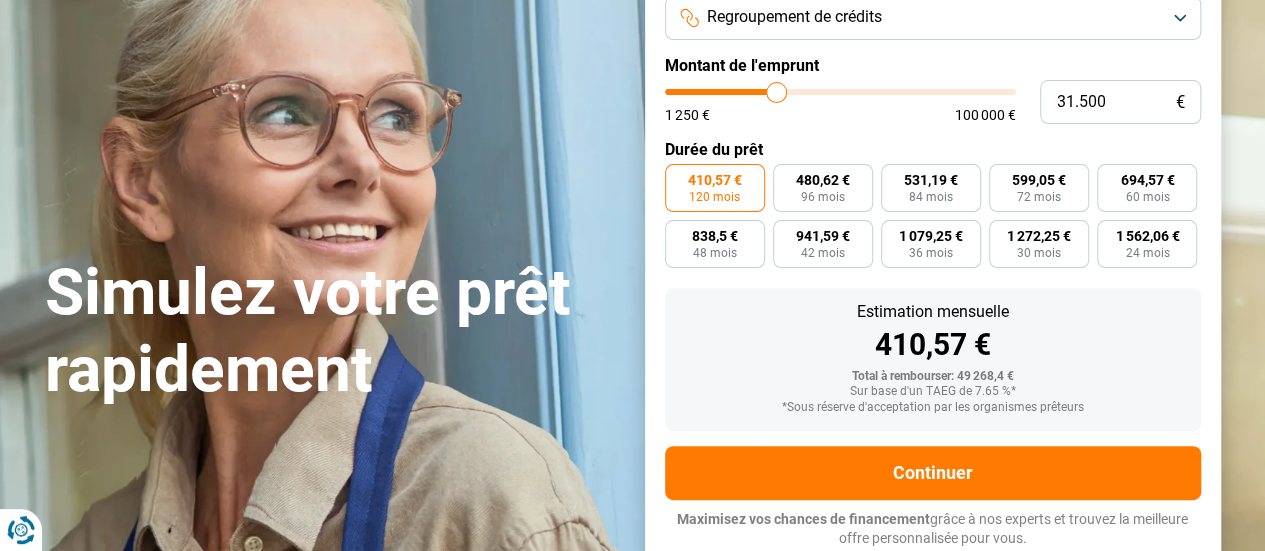 type on "30.500" 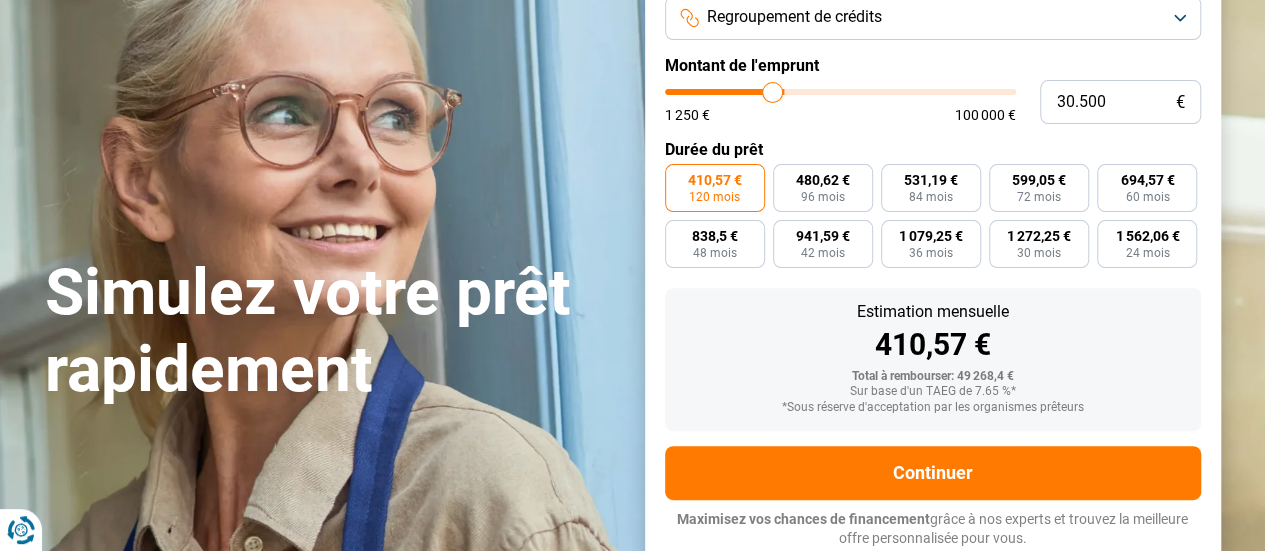type on "28.500" 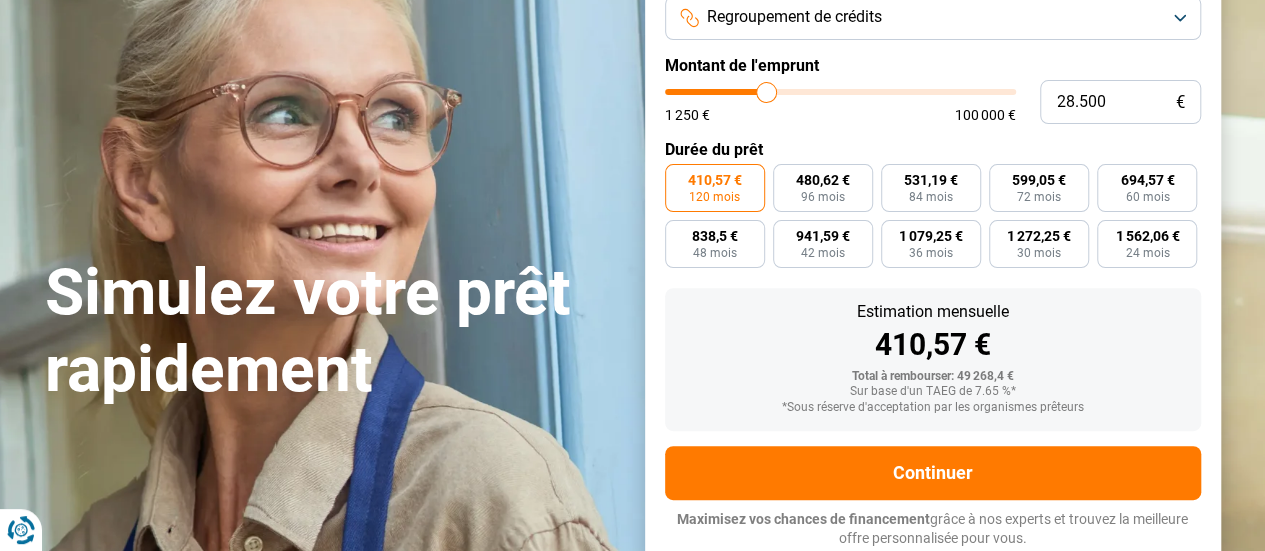 type on "26.750" 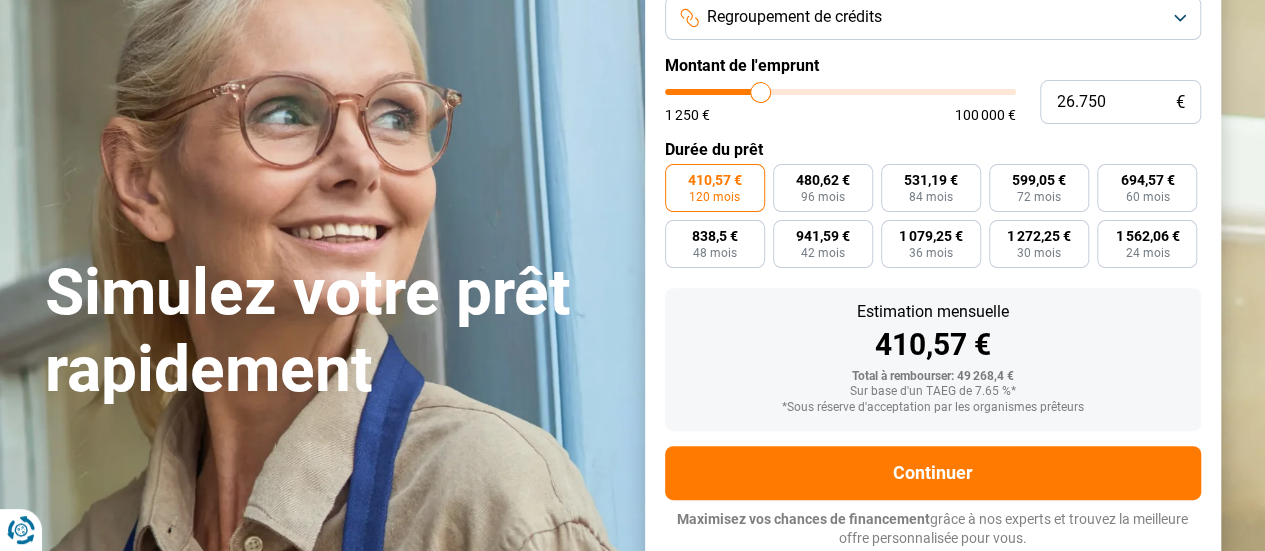 type on "25.250" 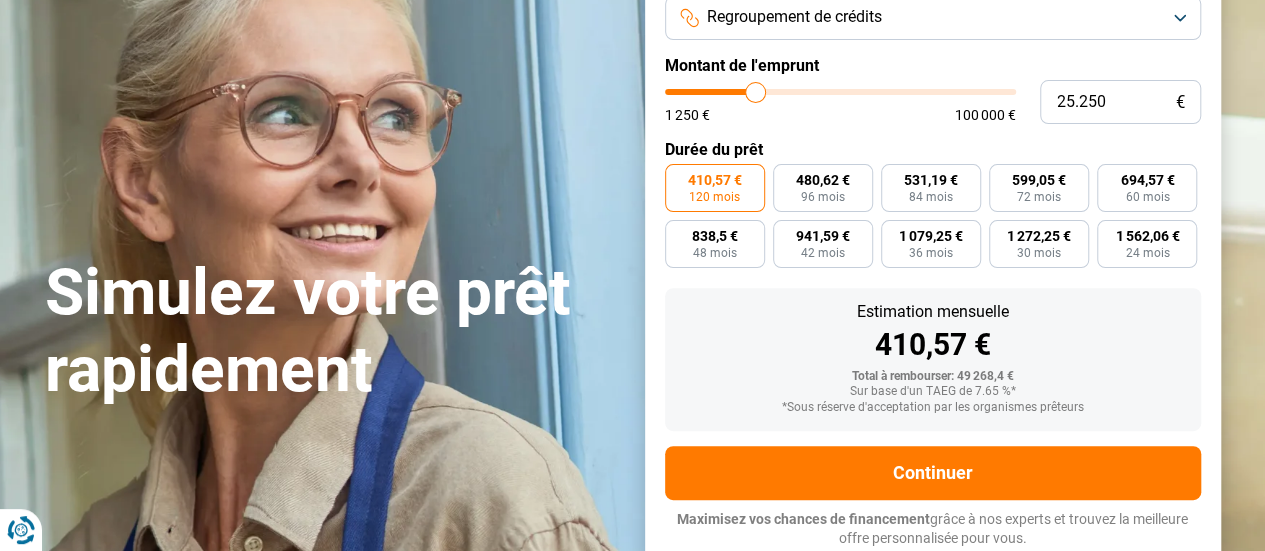type on "22.750" 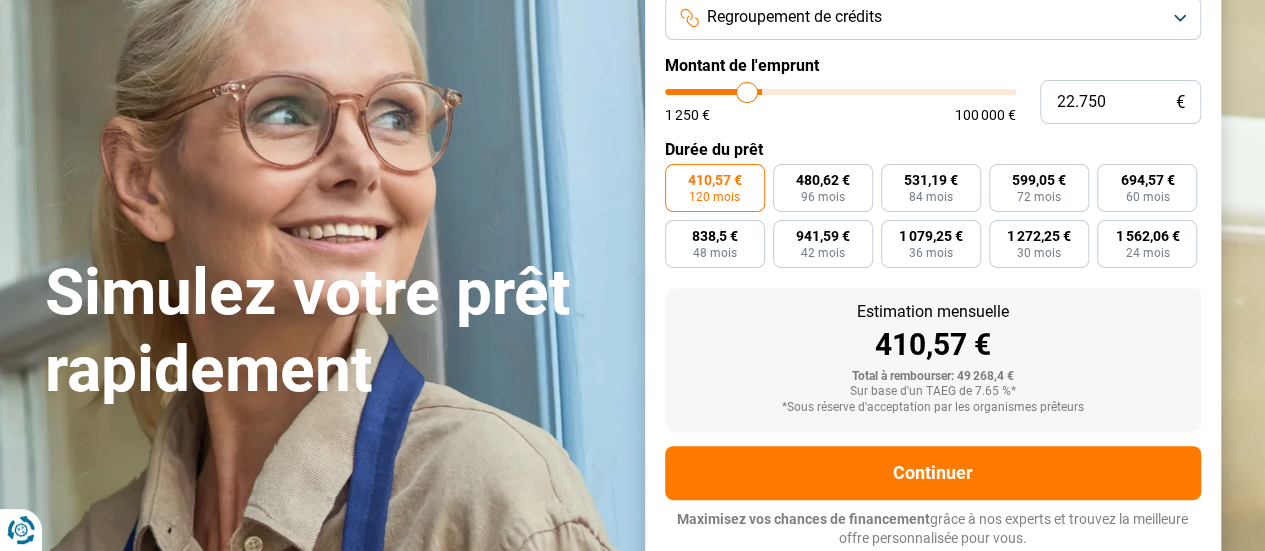type on "21.000" 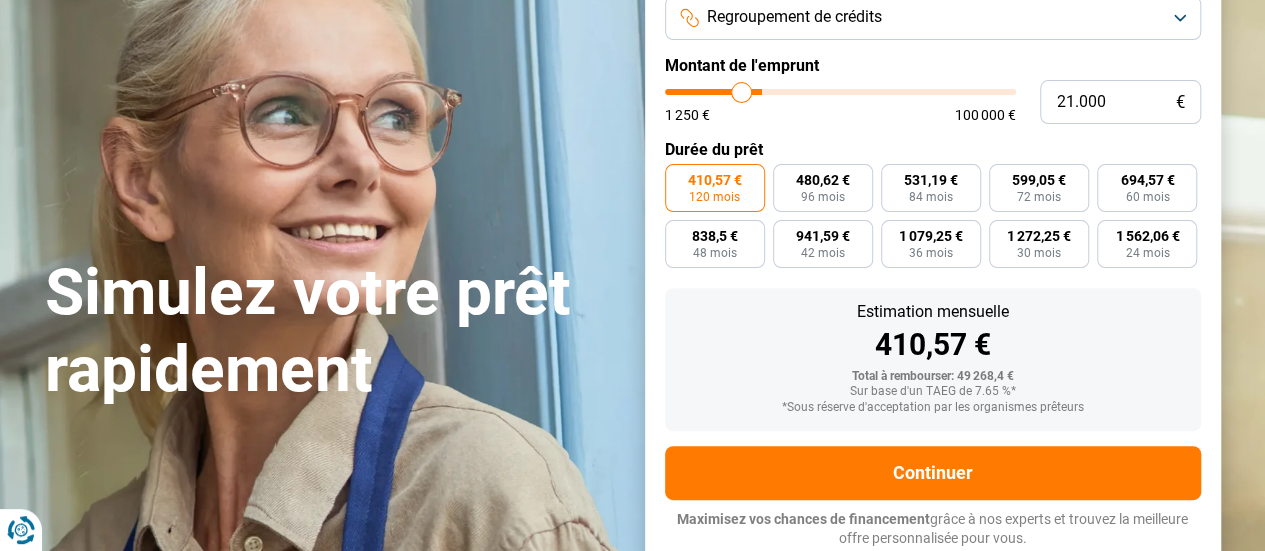 type on "19.250" 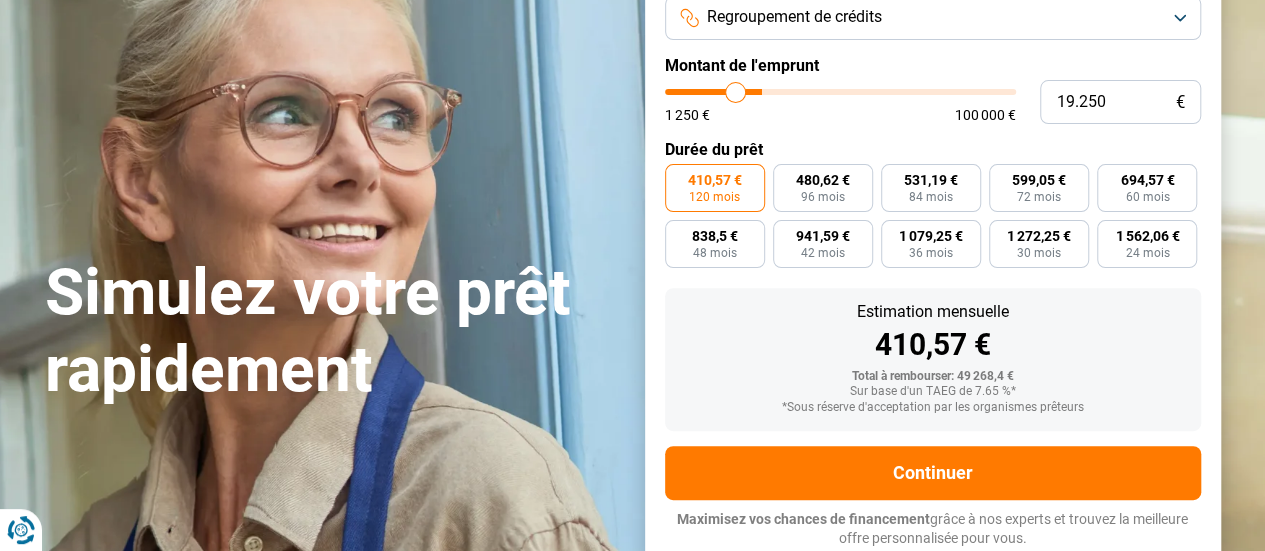 type on "18.250" 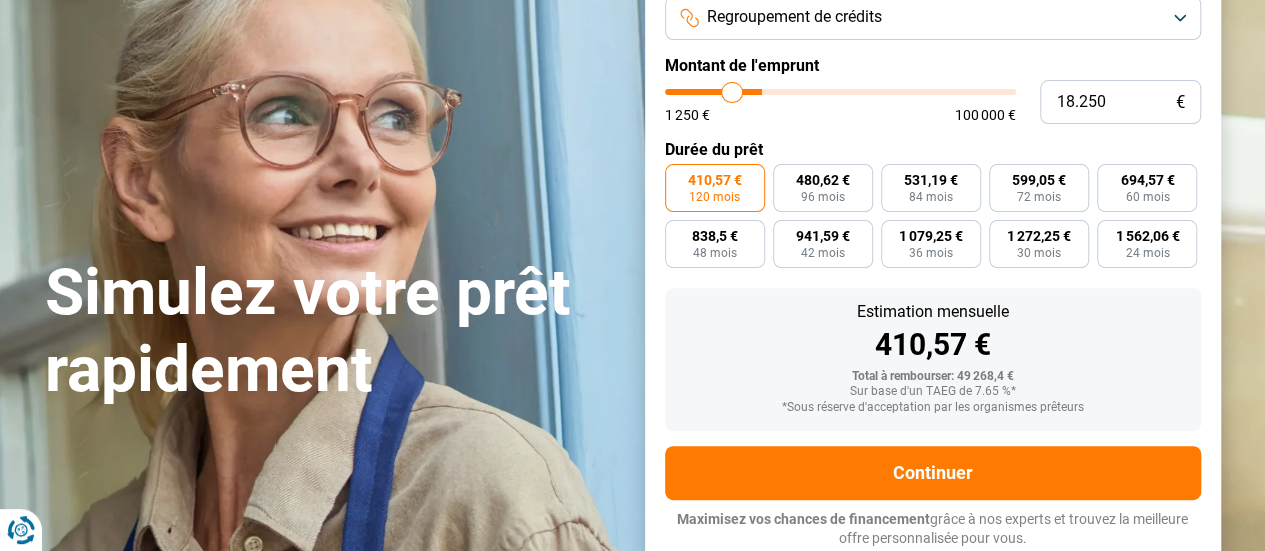 type on "18.000" 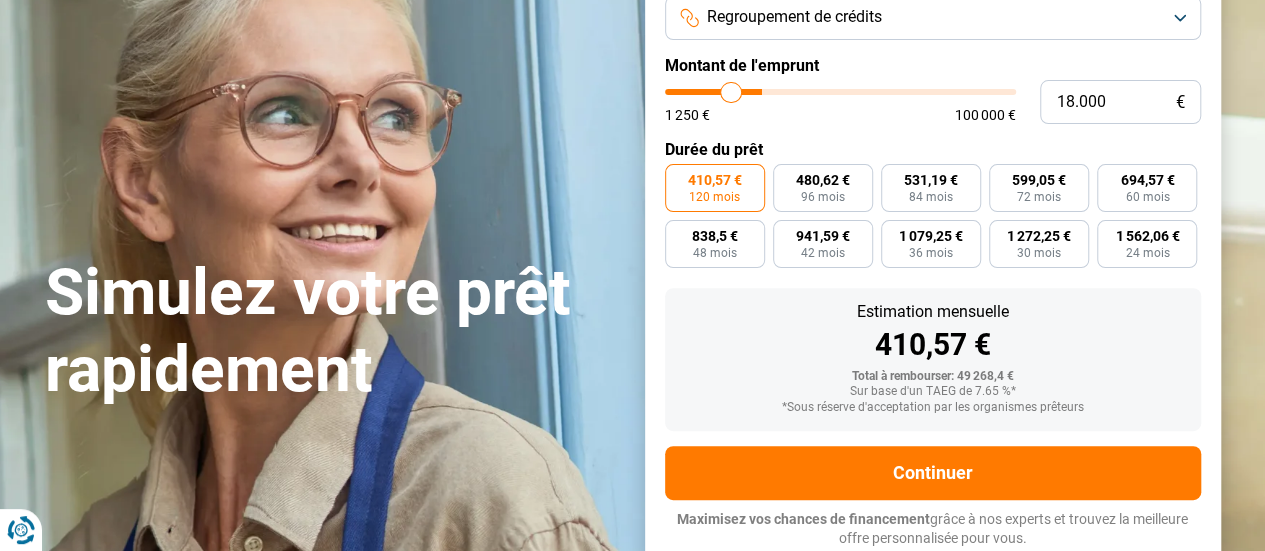 type on "17.750" 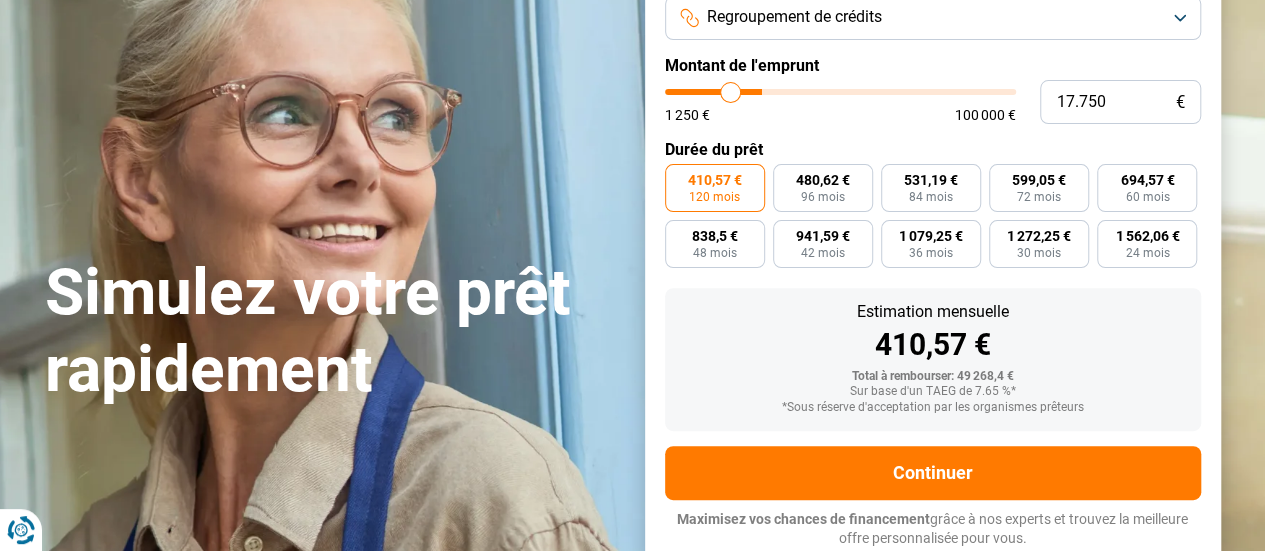 type on "17.500" 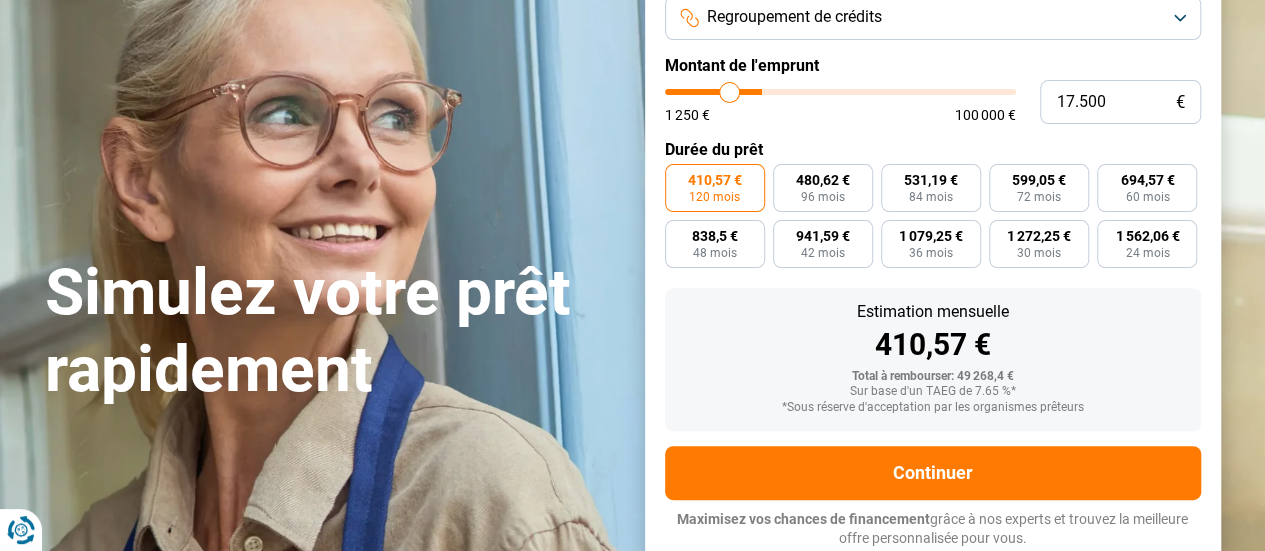 type on "17.250" 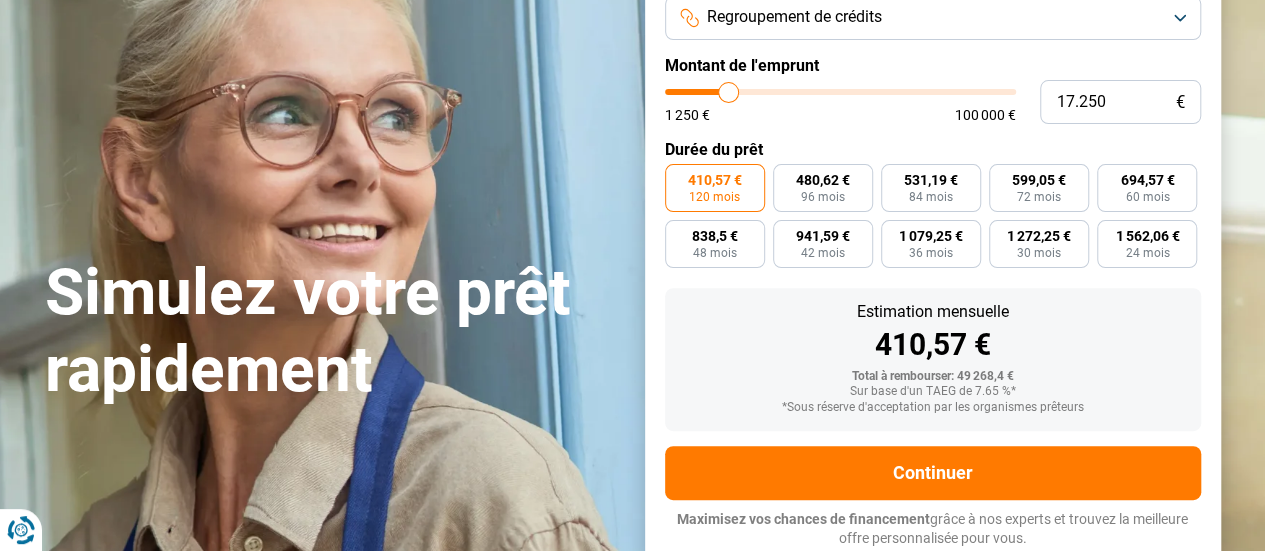 type on "17.500" 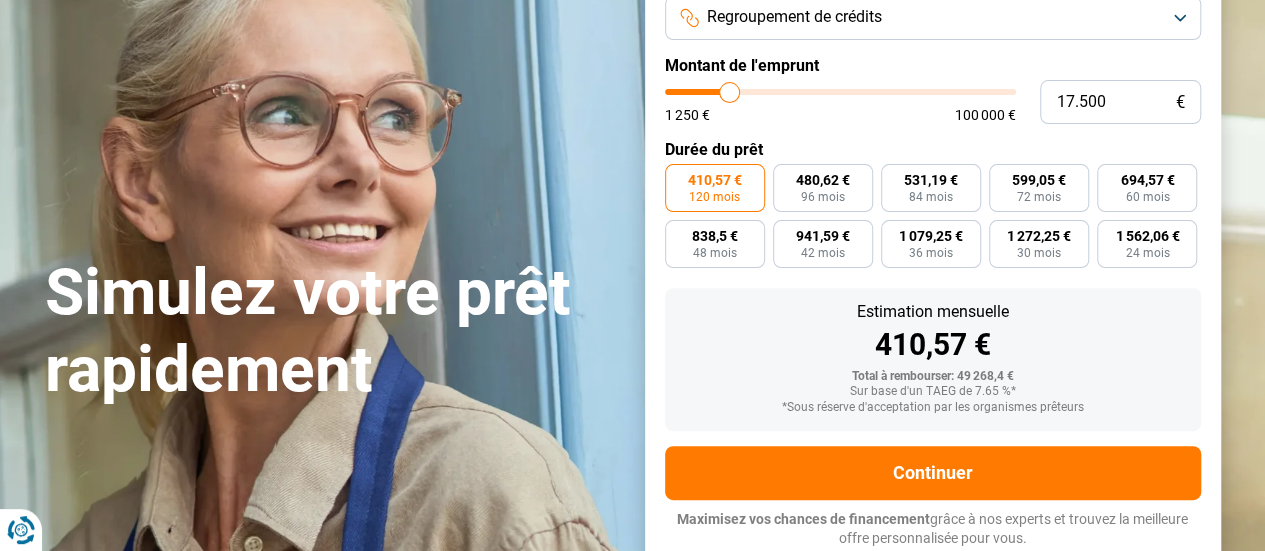 type on "17.750" 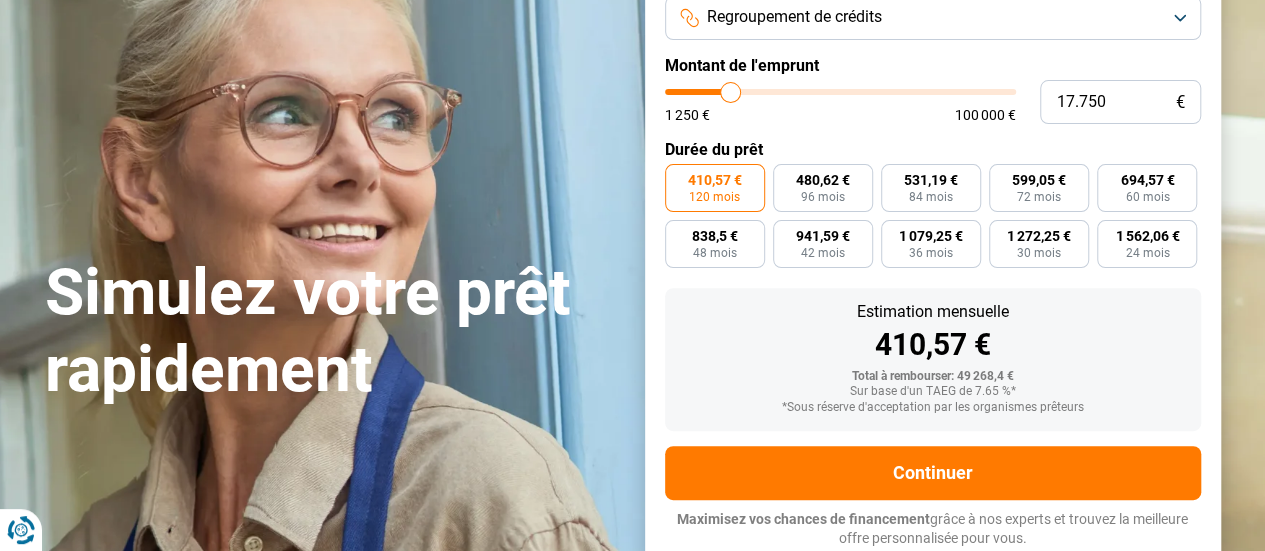 type on "17.500" 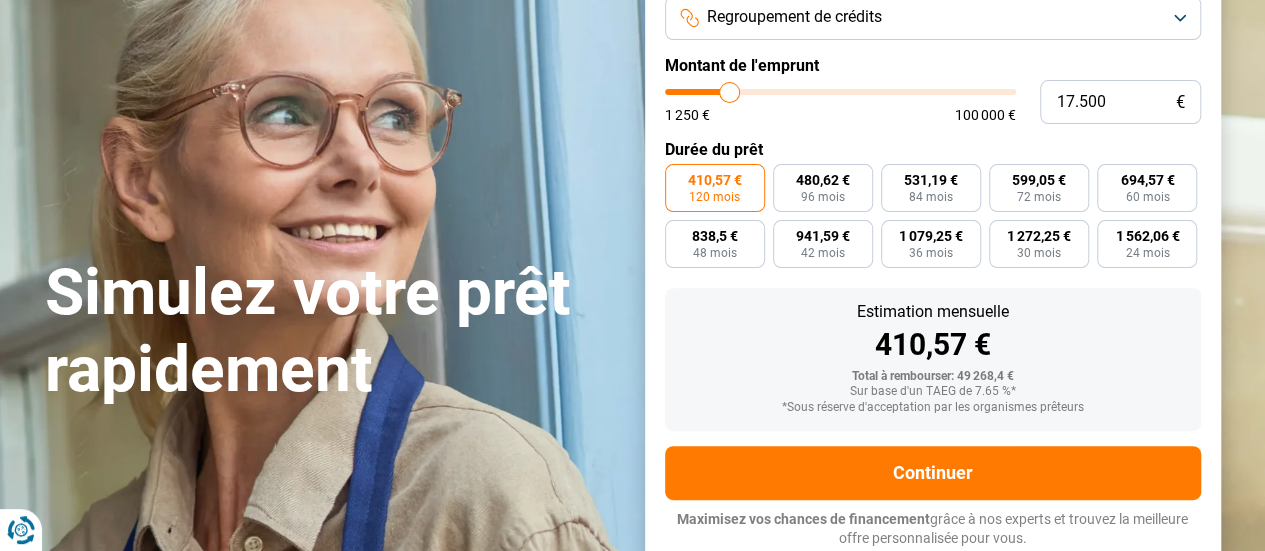 type on "17.250" 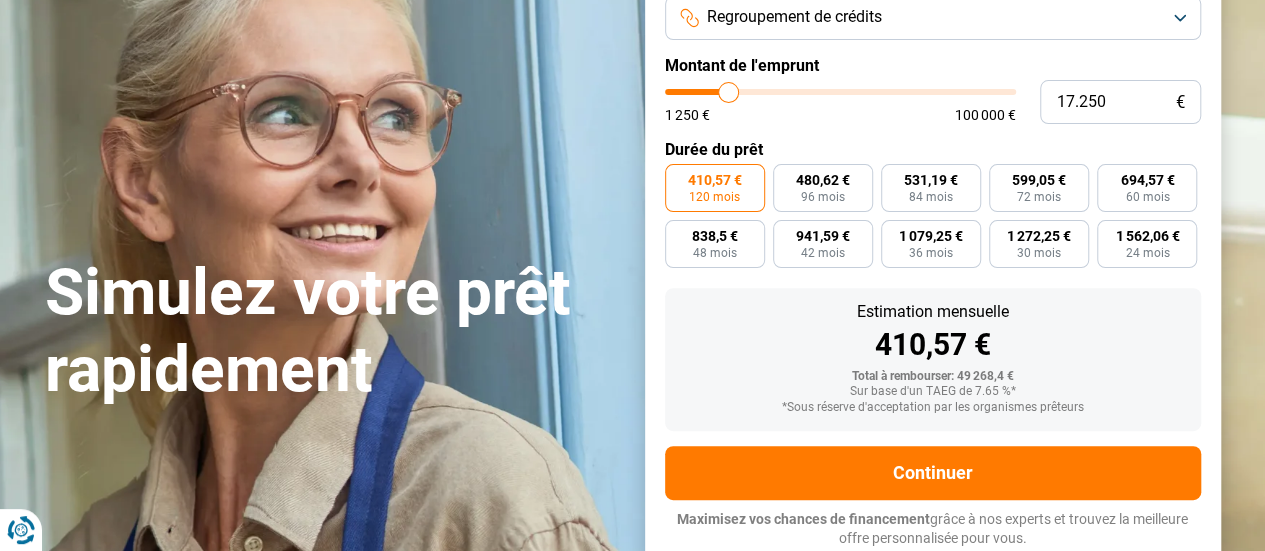 type on "16.500" 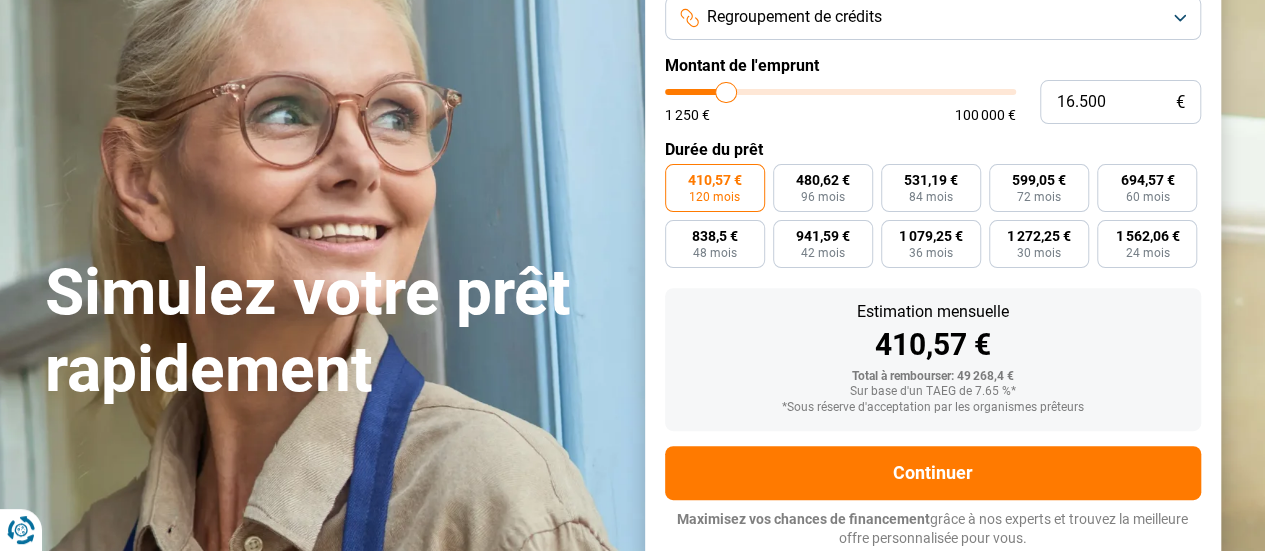type on "16.000" 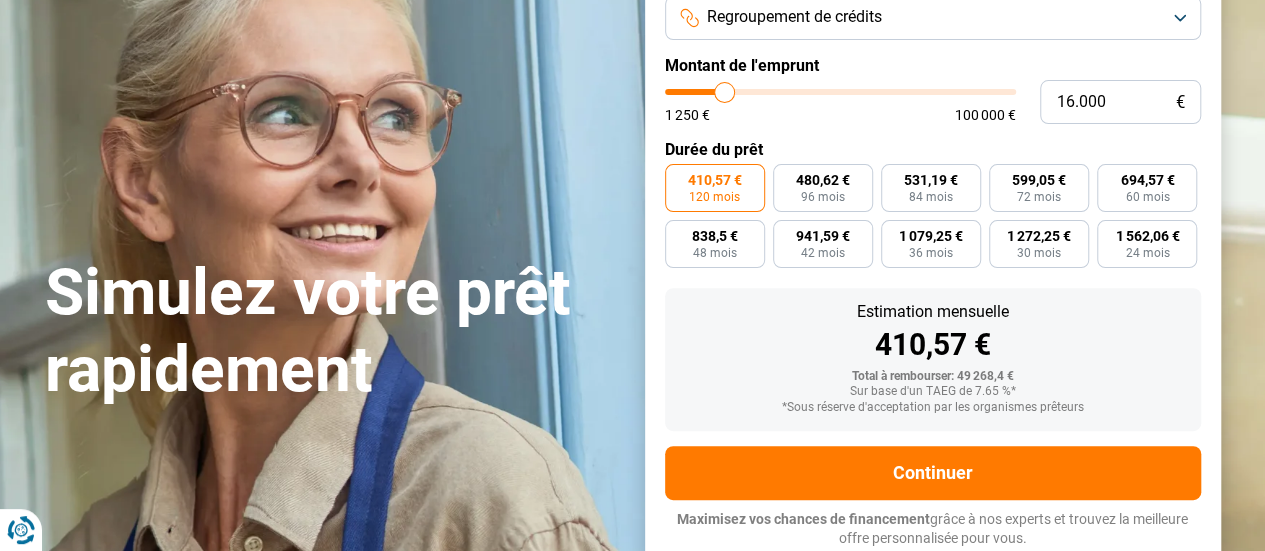 type on "15.250" 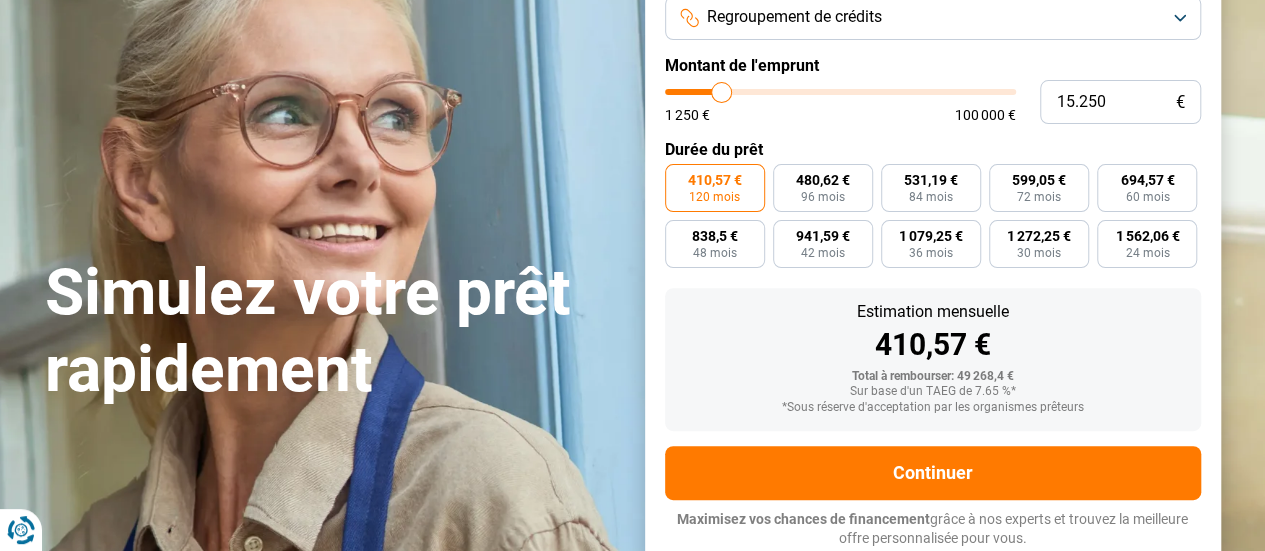 type on "14.750" 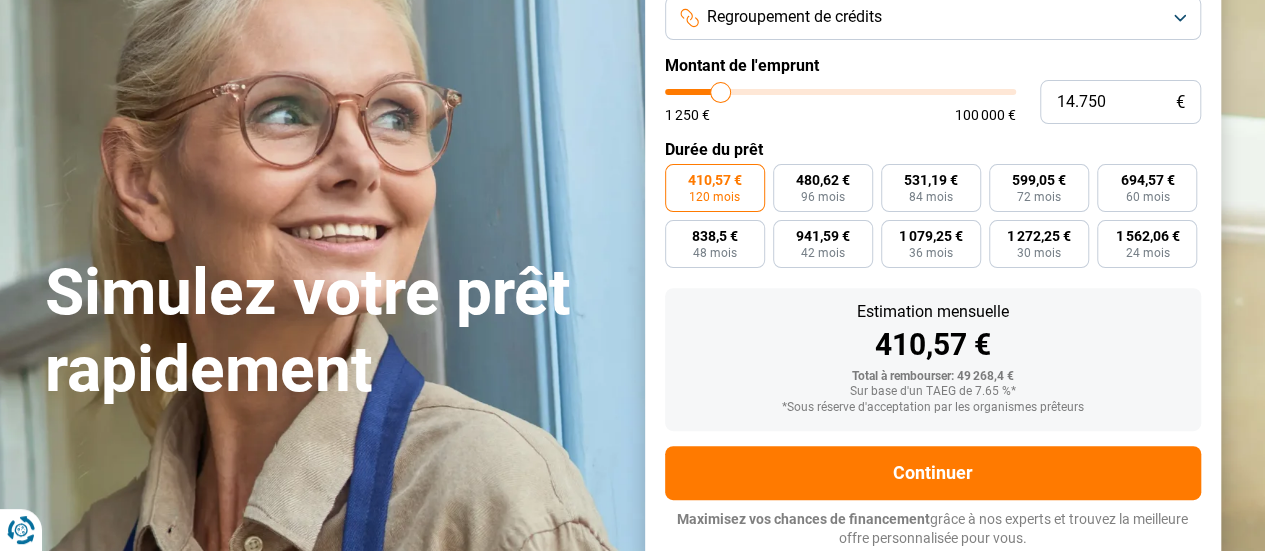 type on "14.500" 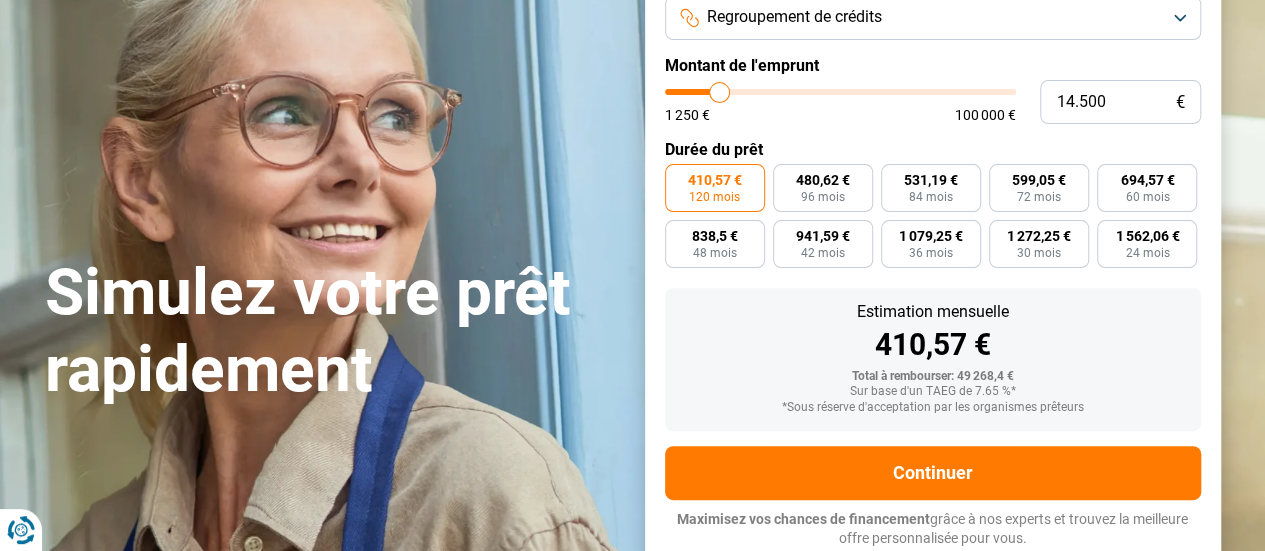 type on "14.250" 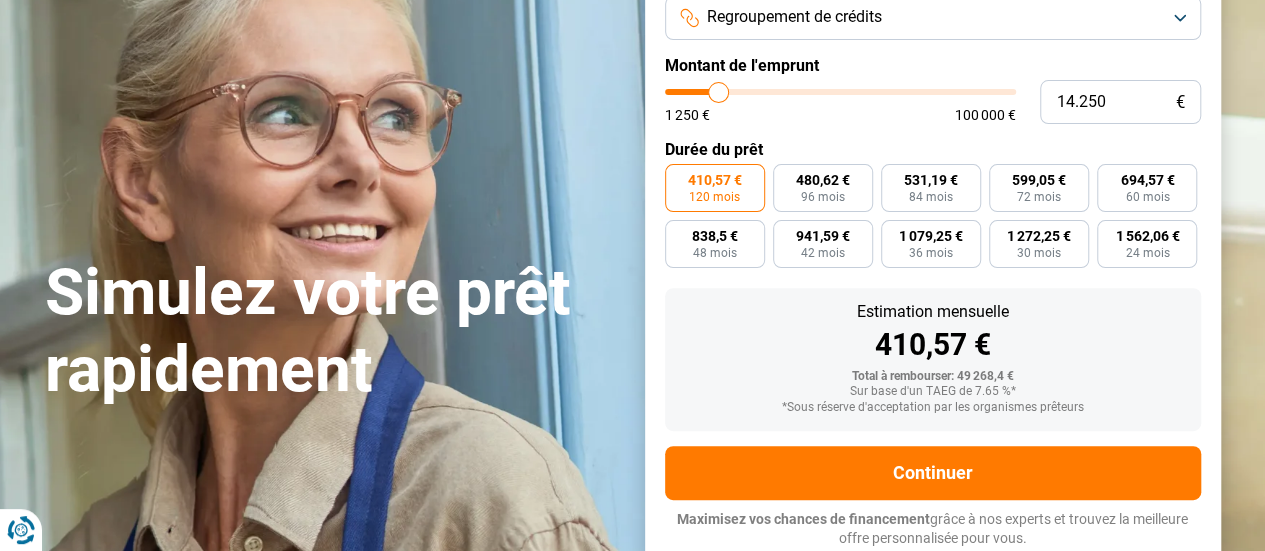 type on "14.000" 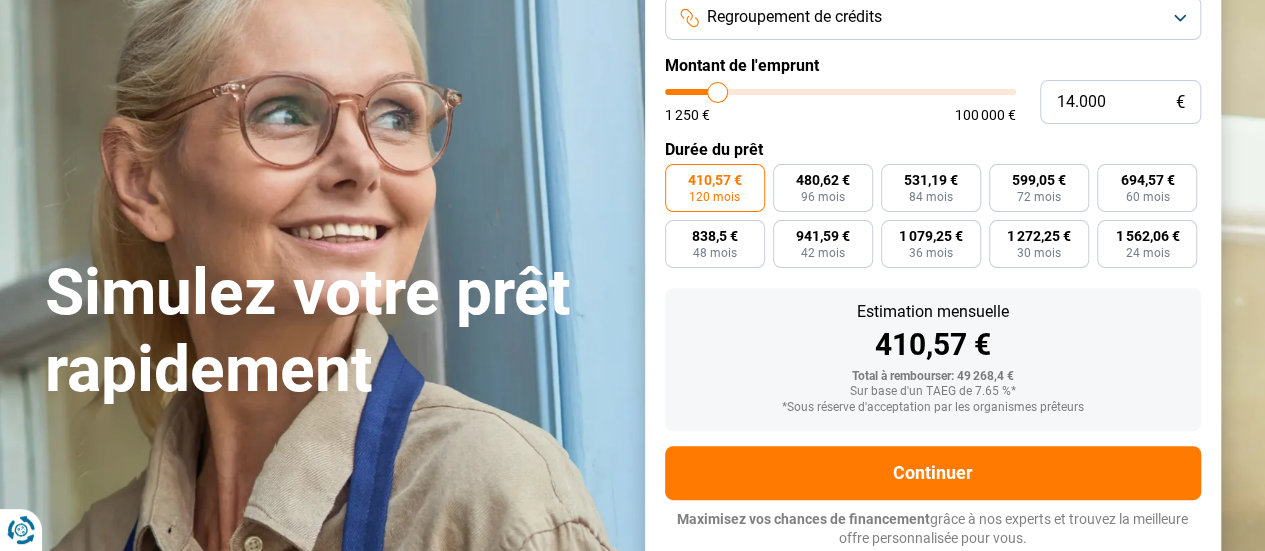 type on "13.750" 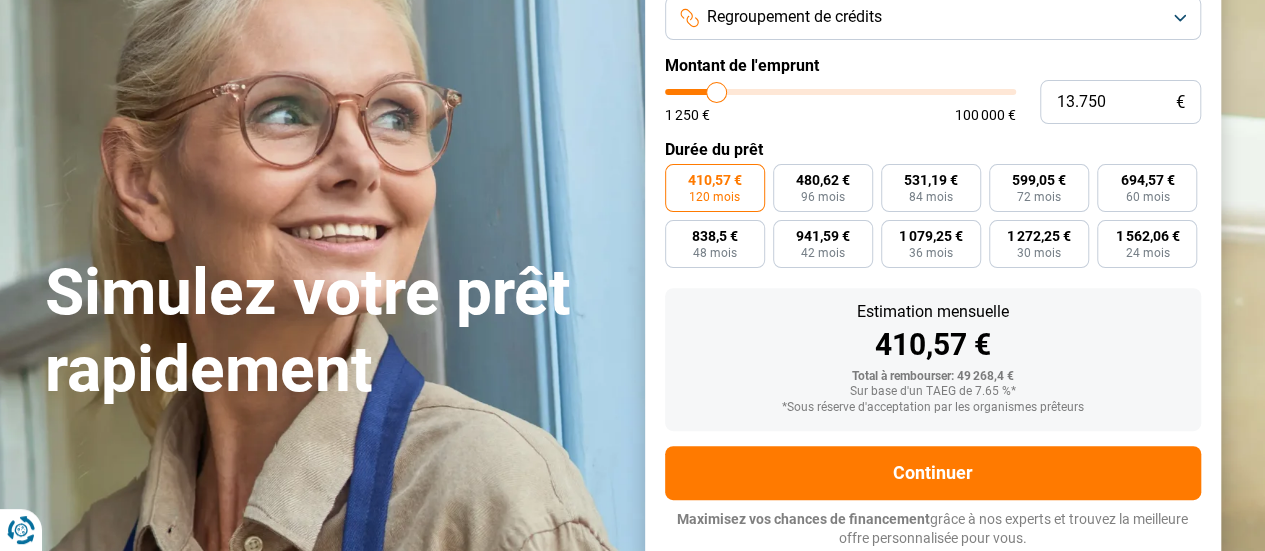 type on "13.250" 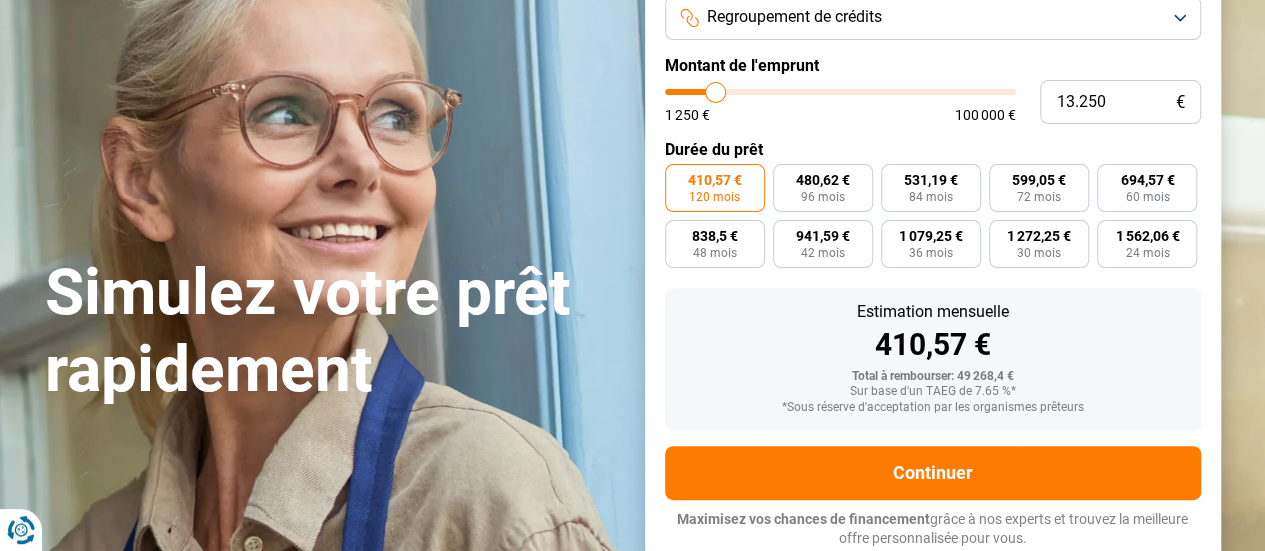 drag, startPoint x: 792, startPoint y: 87, endPoint x: 716, endPoint y: 91, distance: 76.105194 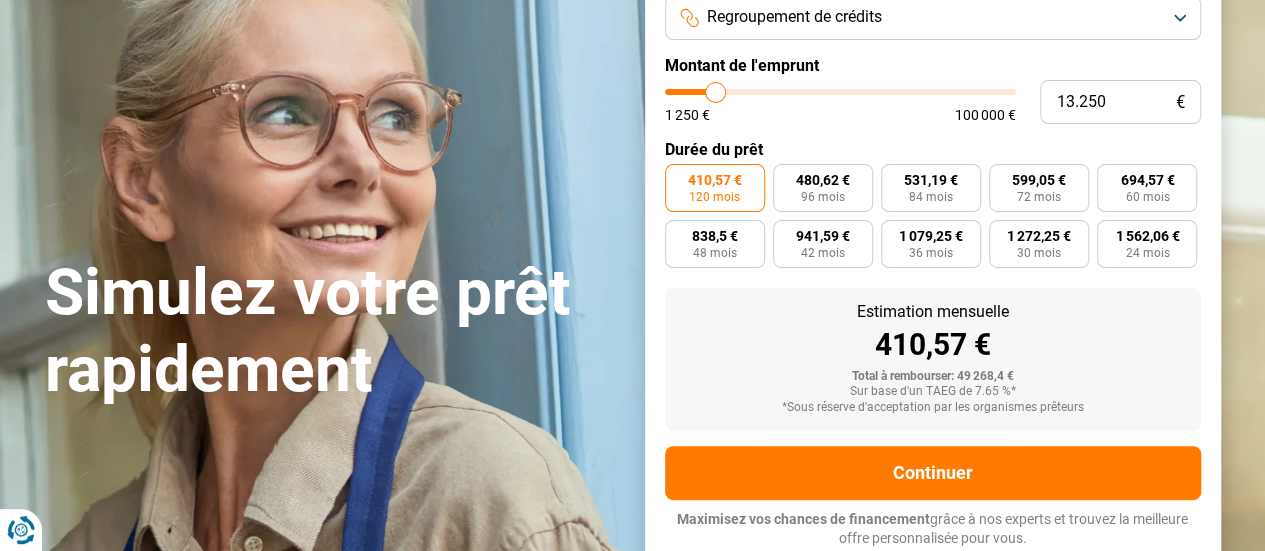 type on "13250" 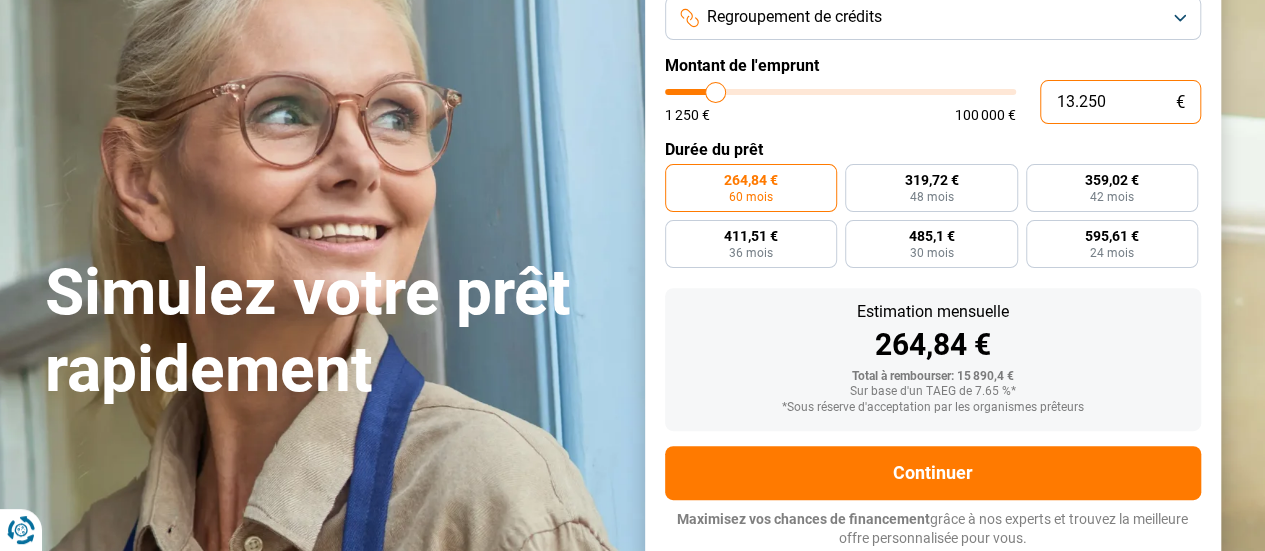 drag, startPoint x: 1103, startPoint y: 99, endPoint x: 1043, endPoint y: 104, distance: 60.207973 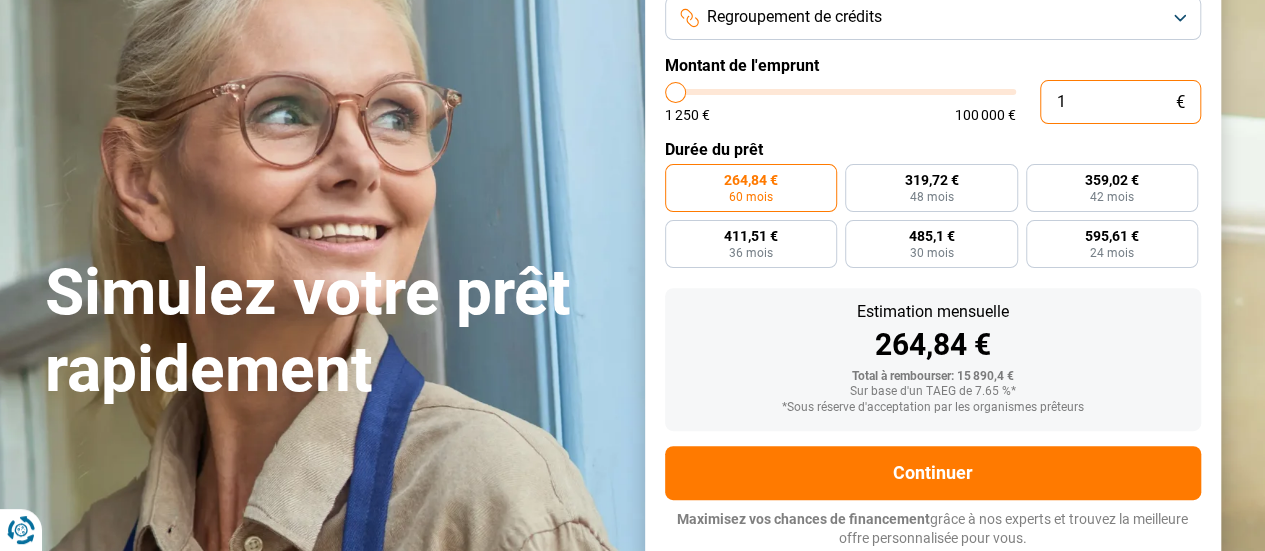 type on "15" 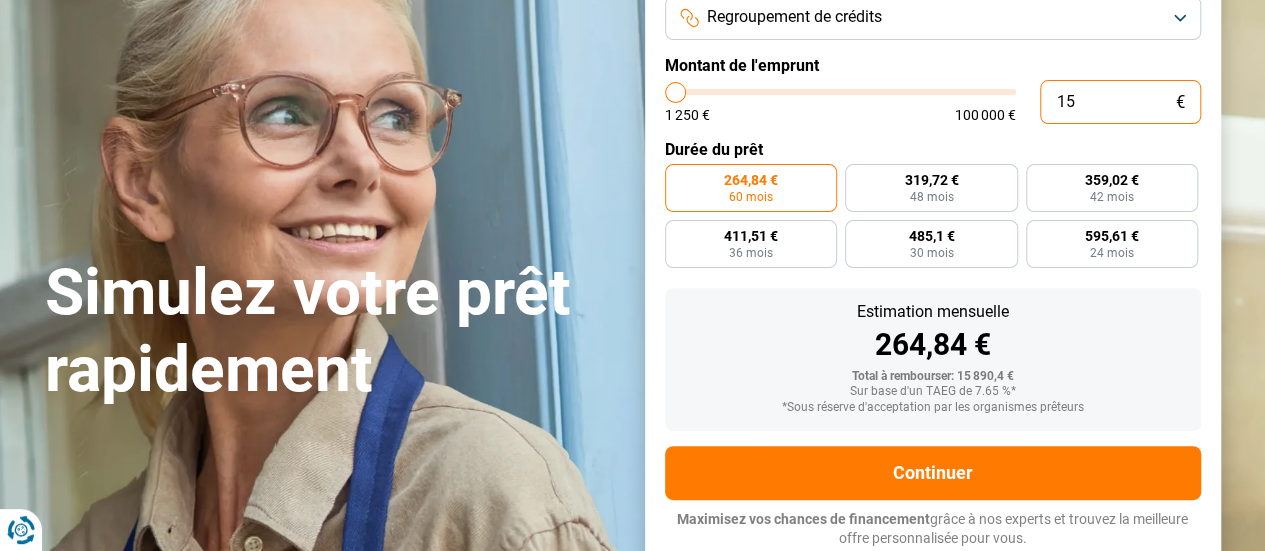 type on "150" 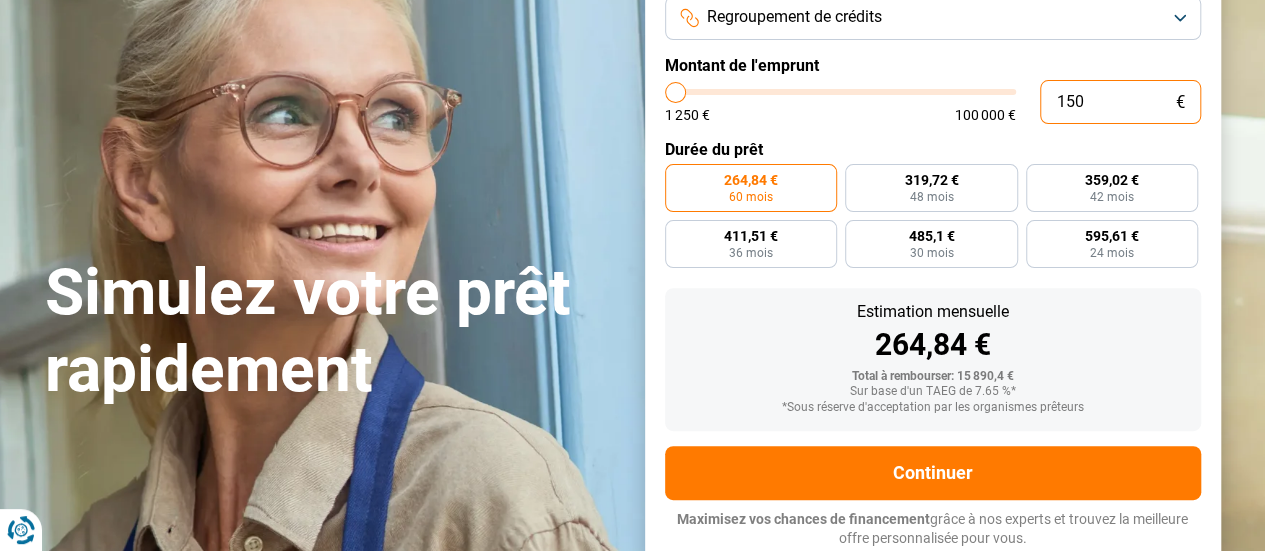 type on "1250" 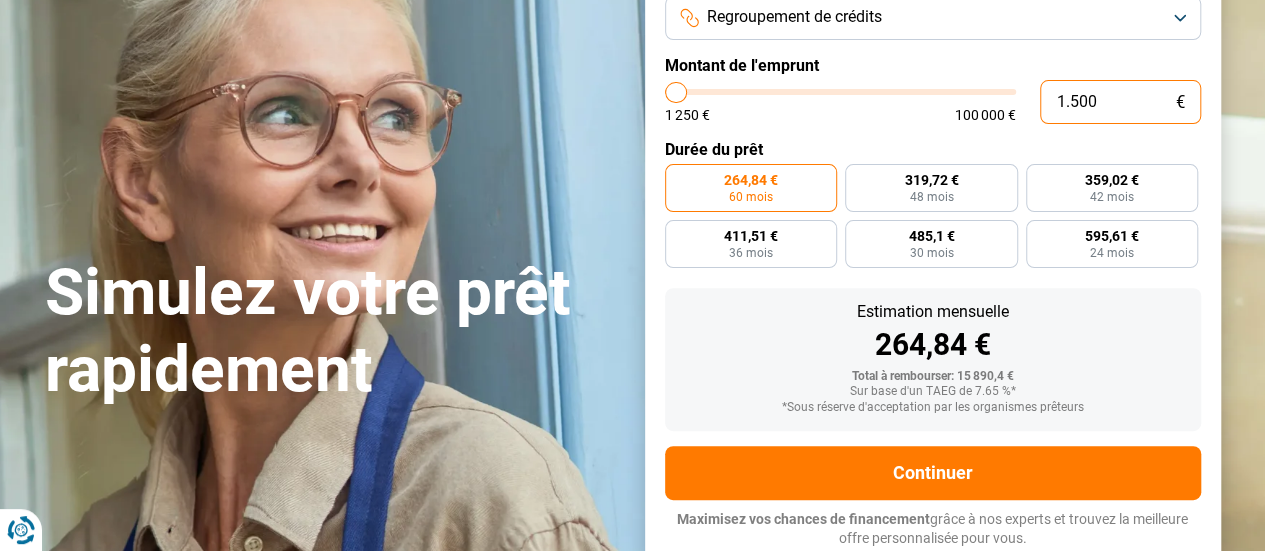 type on "15.000" 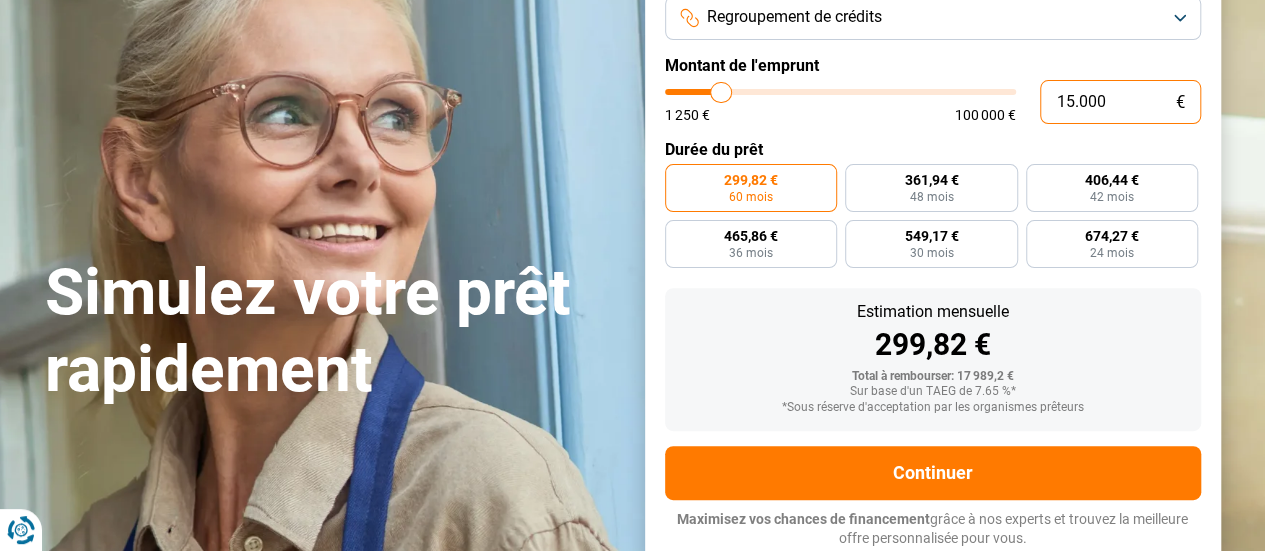 type on "15.000" 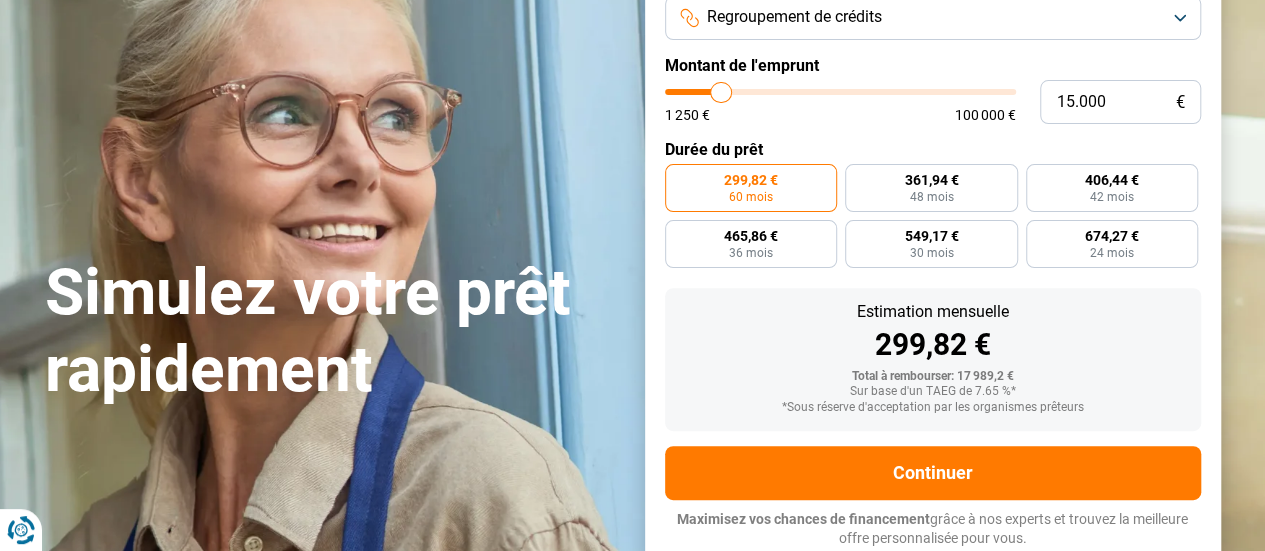click on "299,82 € 60 mois" at bounding box center [751, 188] 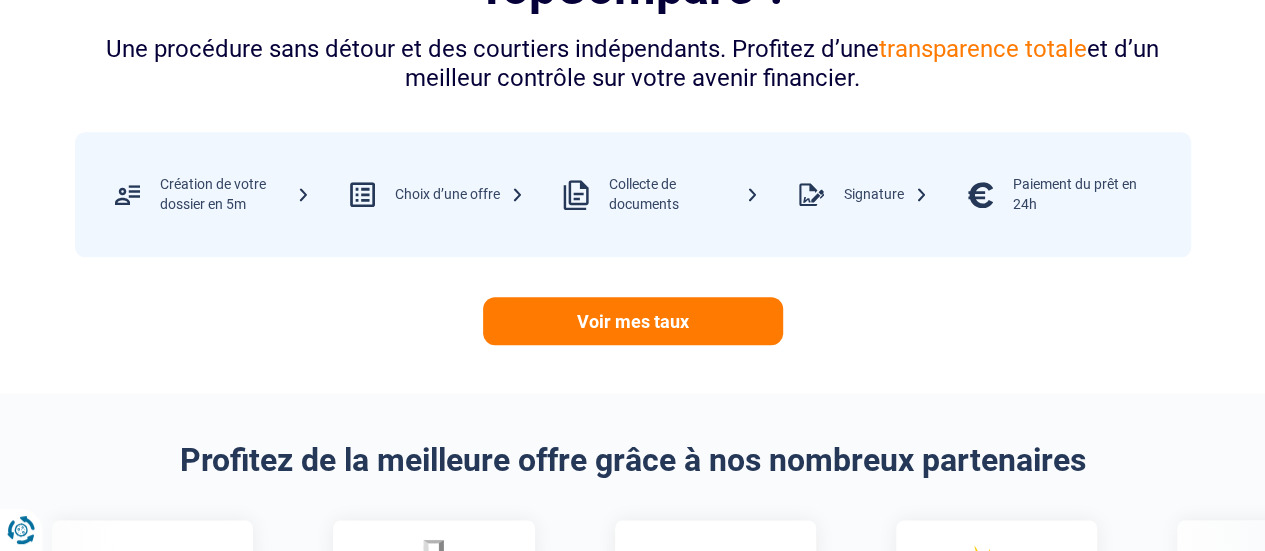 scroll, scrollTop: 0, scrollLeft: 0, axis: both 